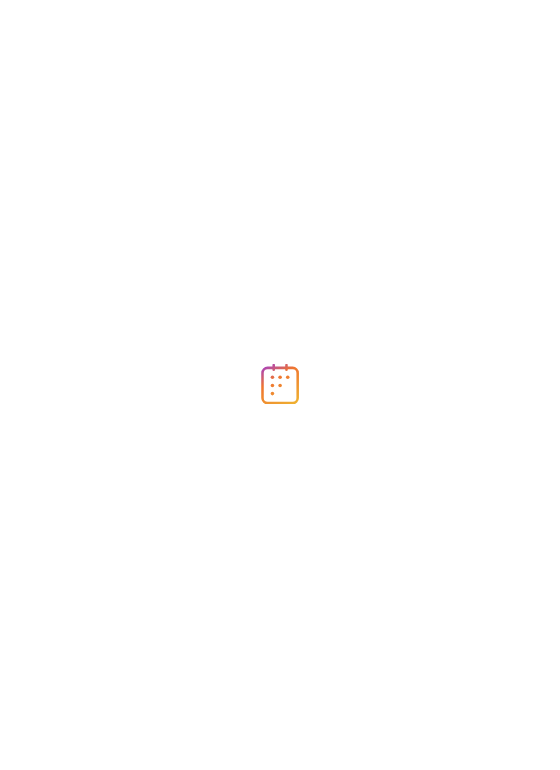 scroll, scrollTop: 0, scrollLeft: 0, axis: both 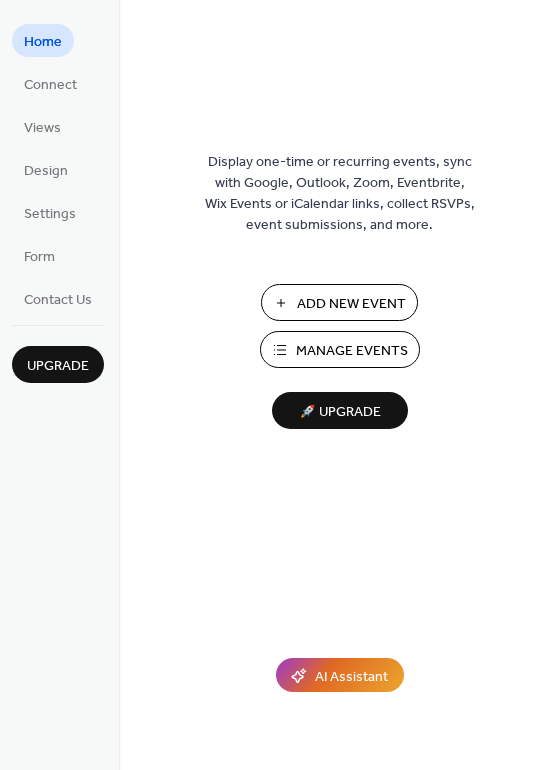 click on "Add New Event" at bounding box center [351, 304] 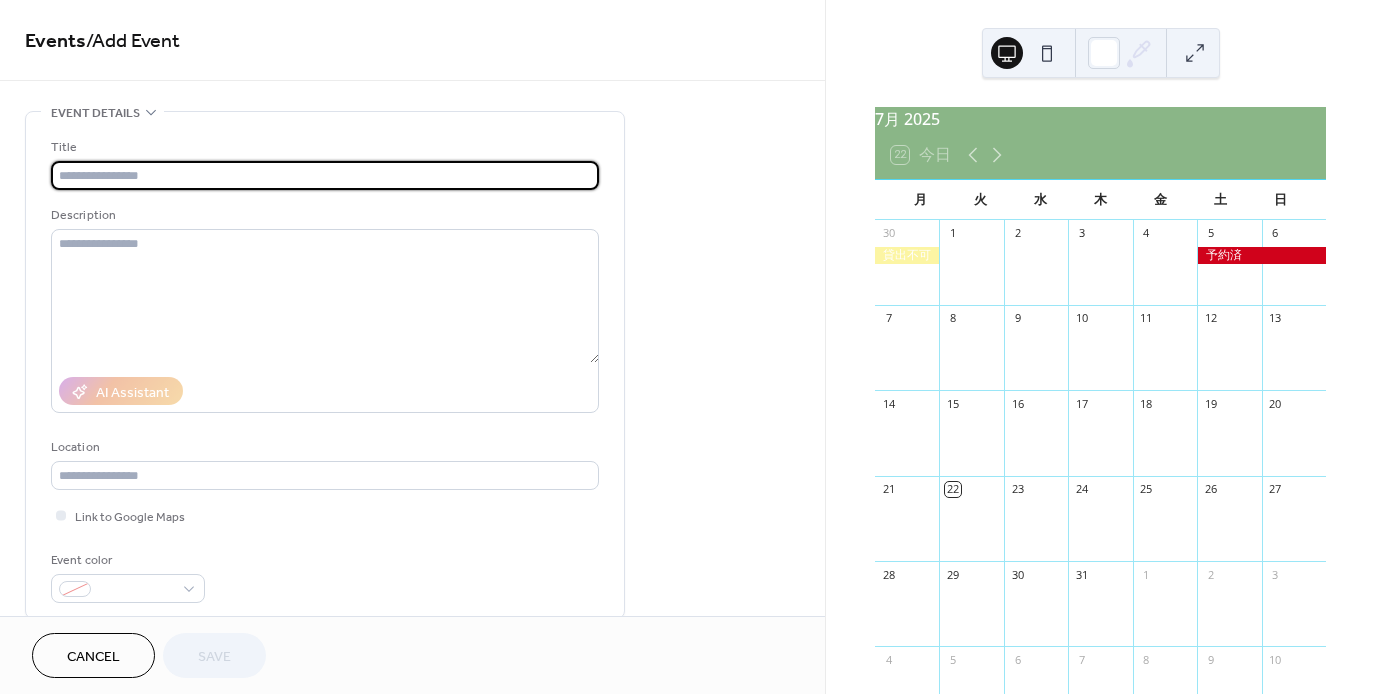 scroll, scrollTop: 0, scrollLeft: 0, axis: both 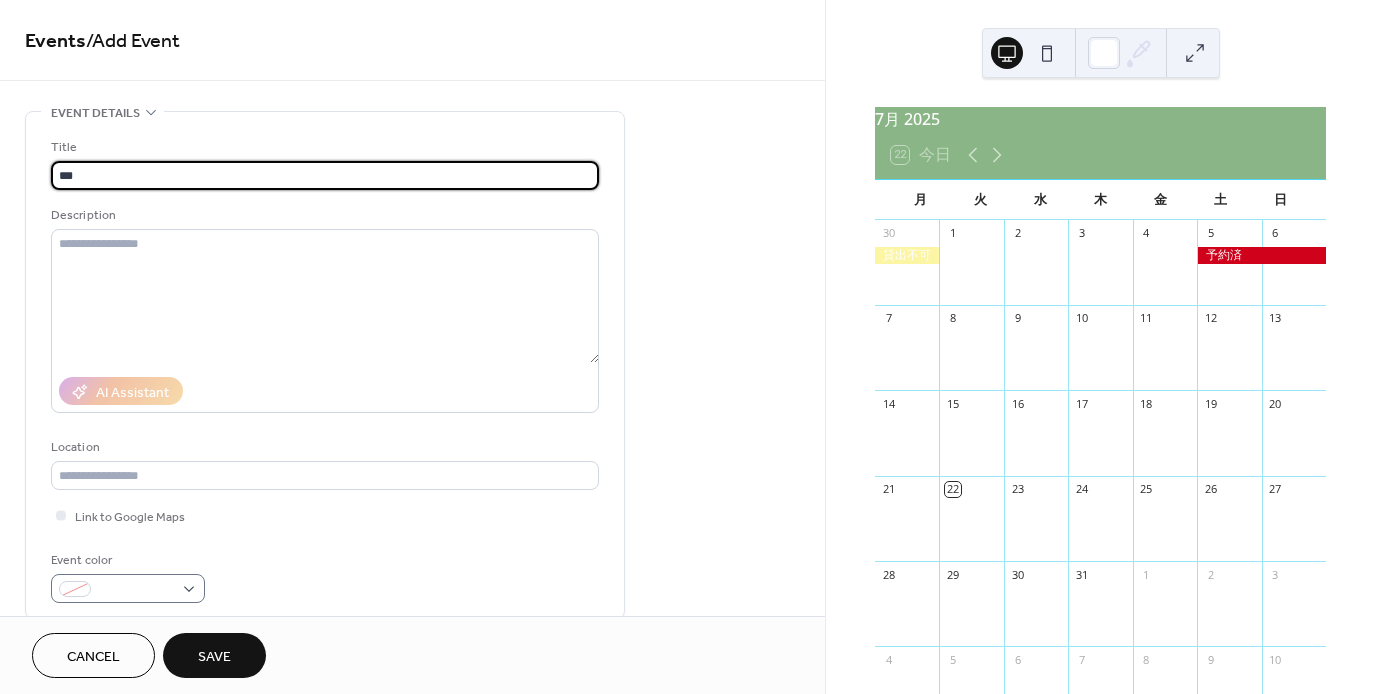 type on "***" 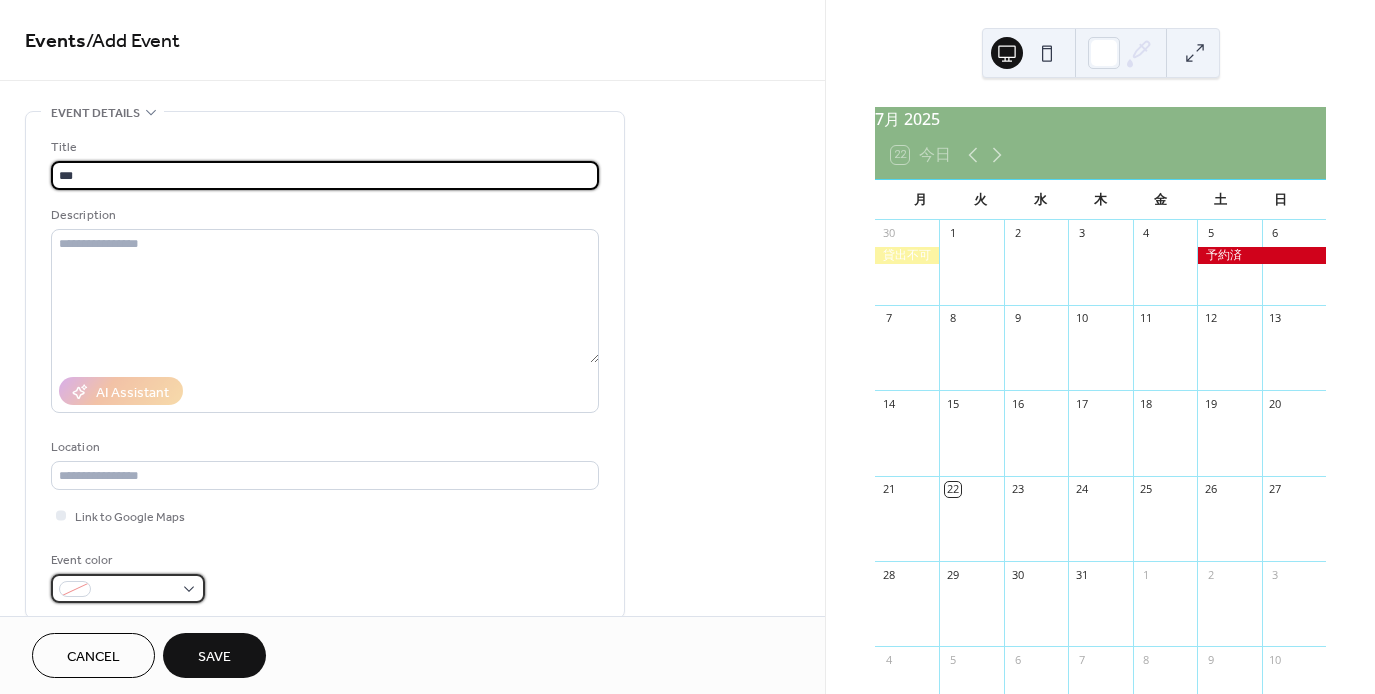click at bounding box center [128, 588] 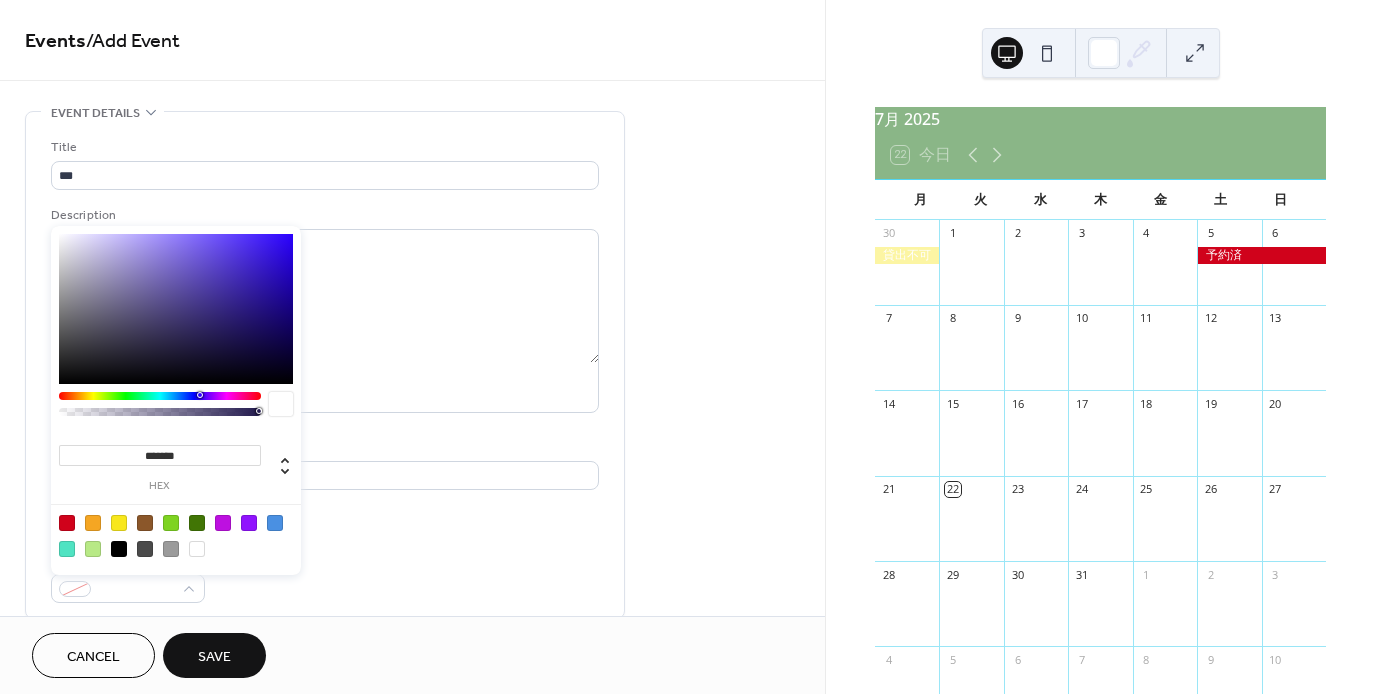 click at bounding box center (176, 535) 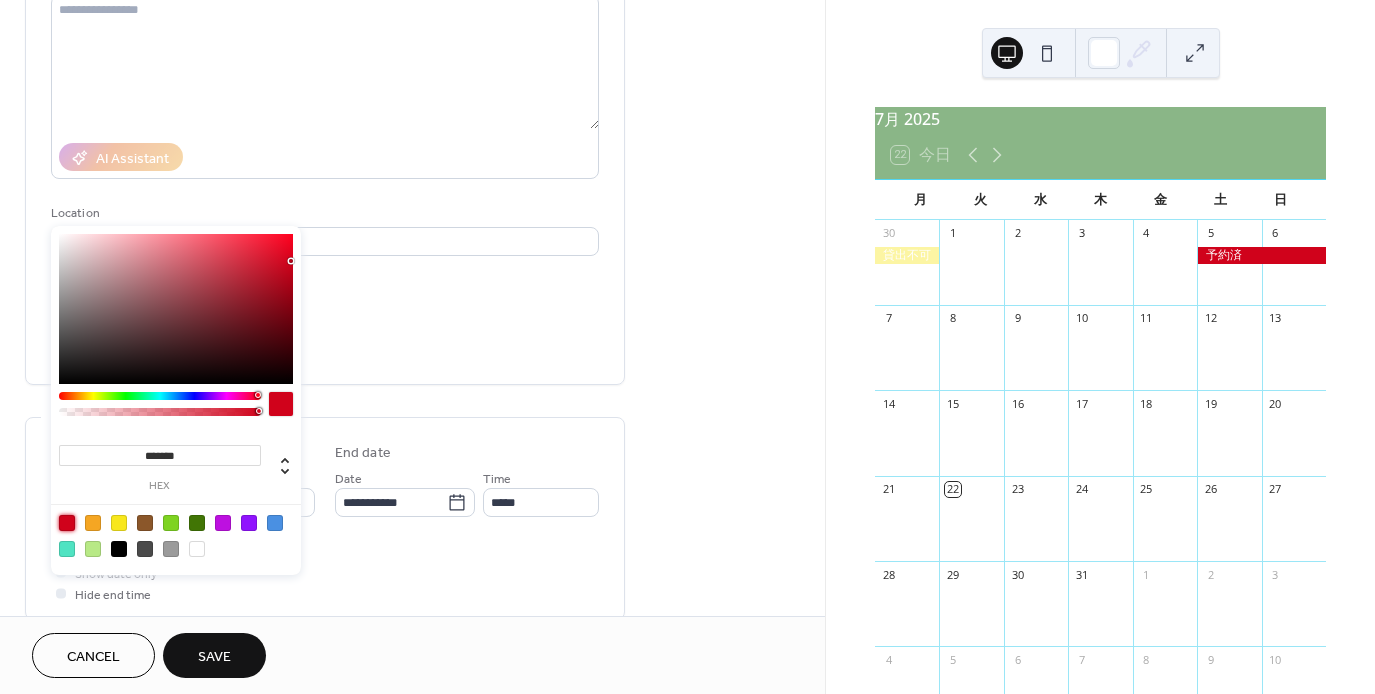 scroll, scrollTop: 300, scrollLeft: 0, axis: vertical 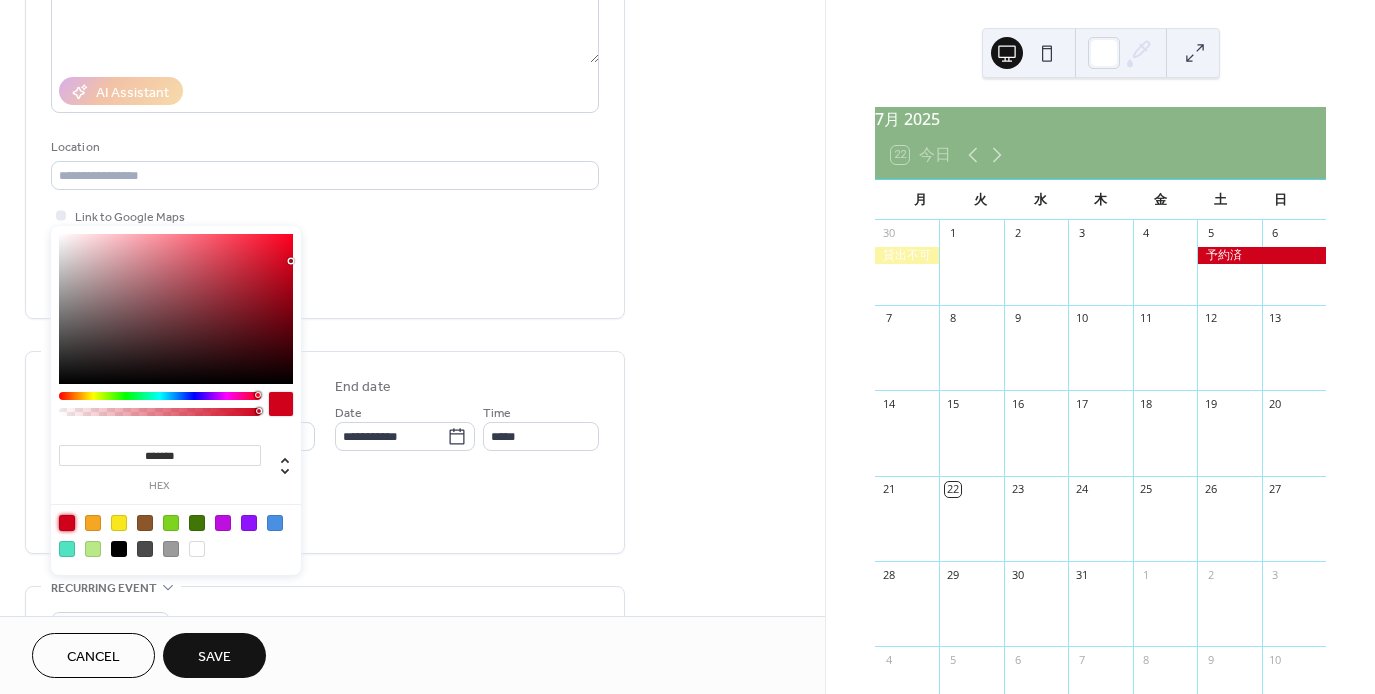 click on "All day Show date only Hide end time" at bounding box center (325, 506) 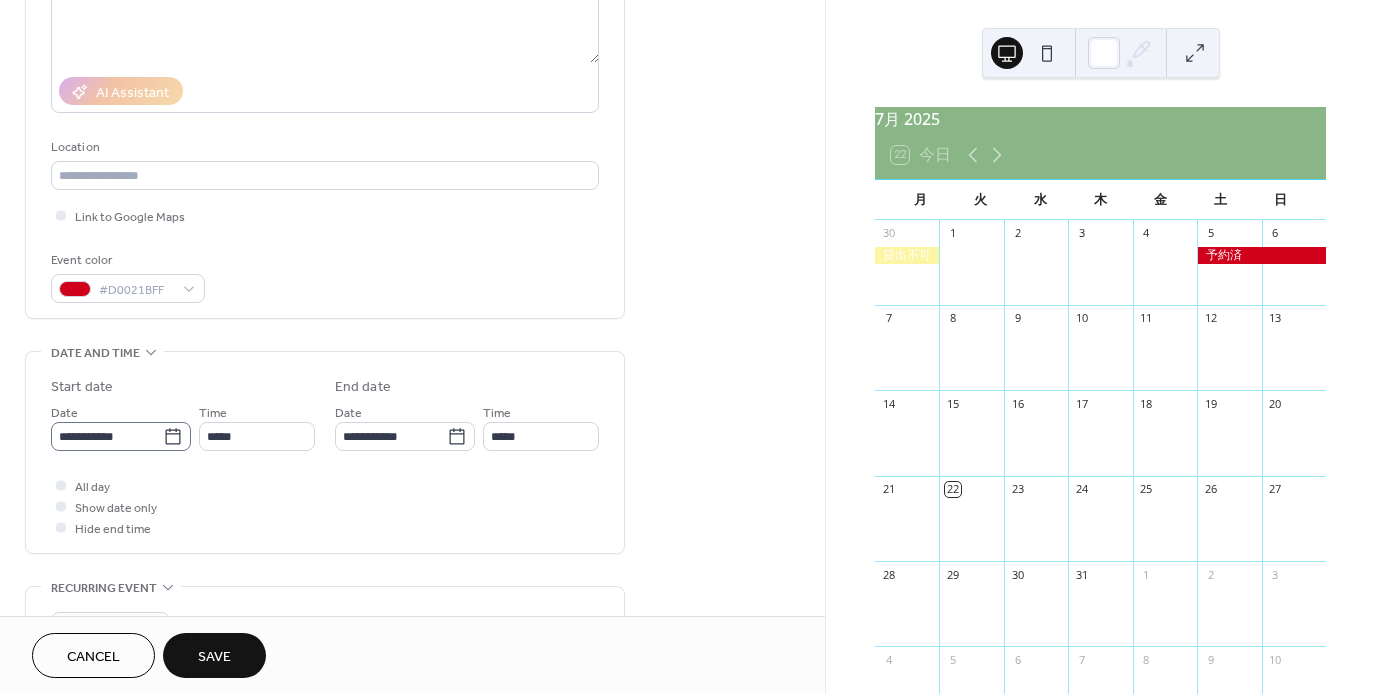 click on "**********" at bounding box center (121, 436) 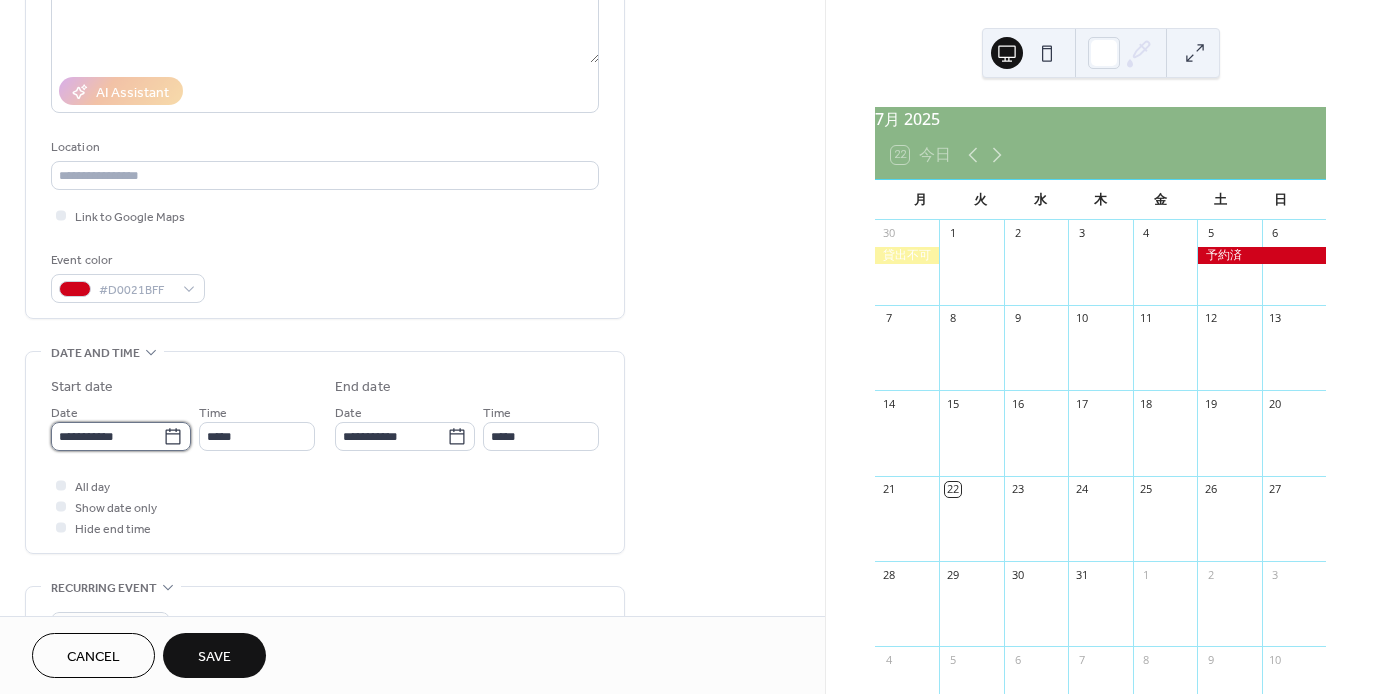 click on "**********" at bounding box center [107, 436] 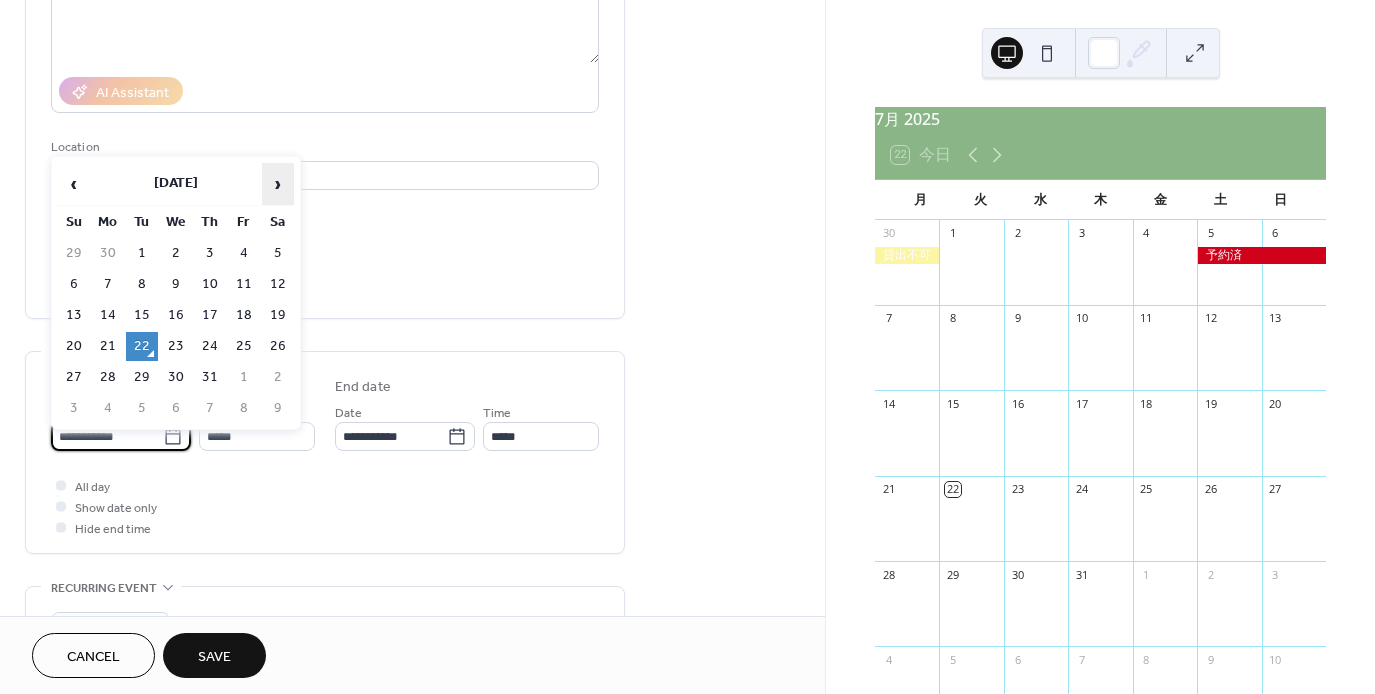 click on "›" at bounding box center [278, 184] 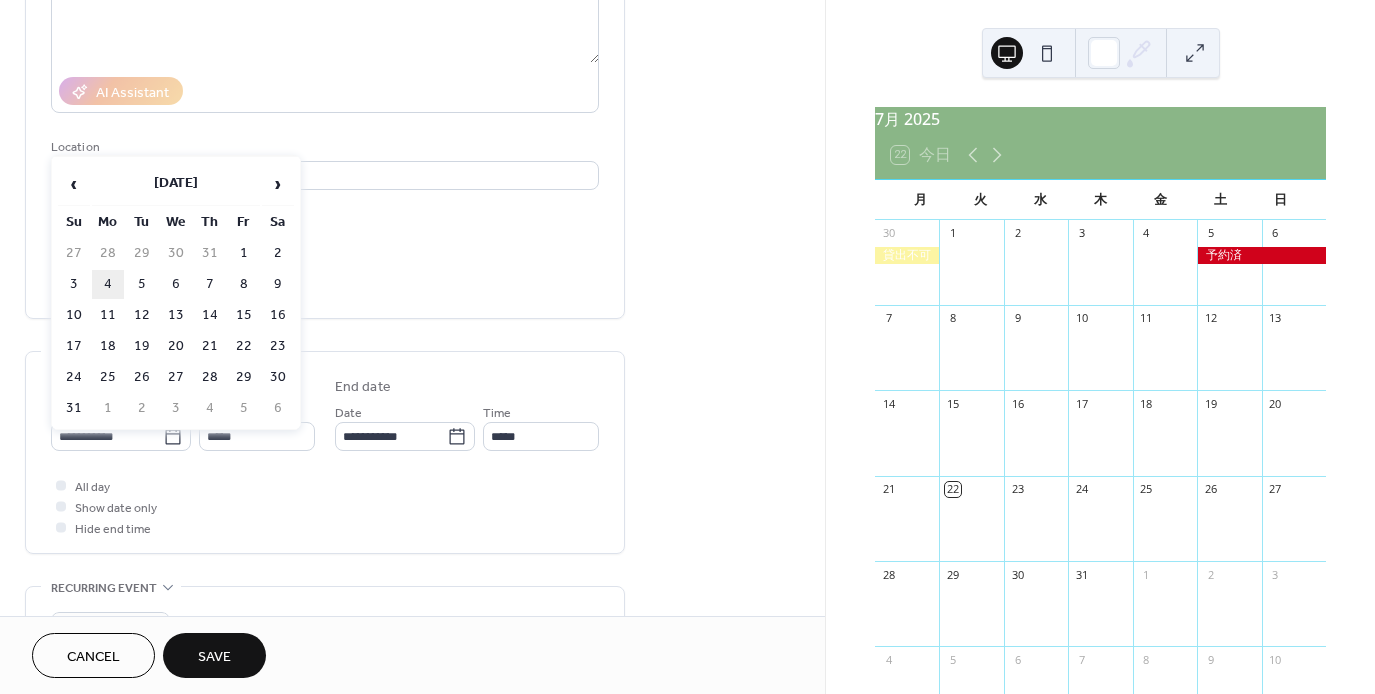 click on "4" at bounding box center [108, 284] 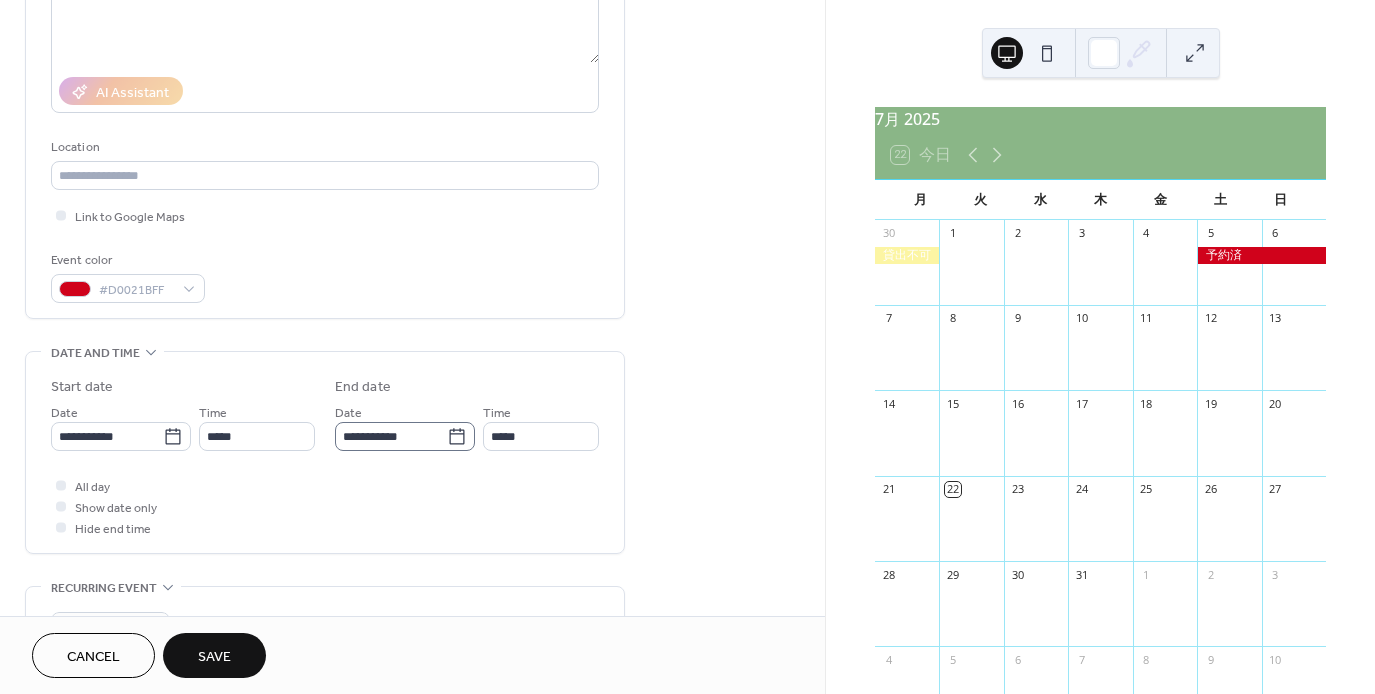 click 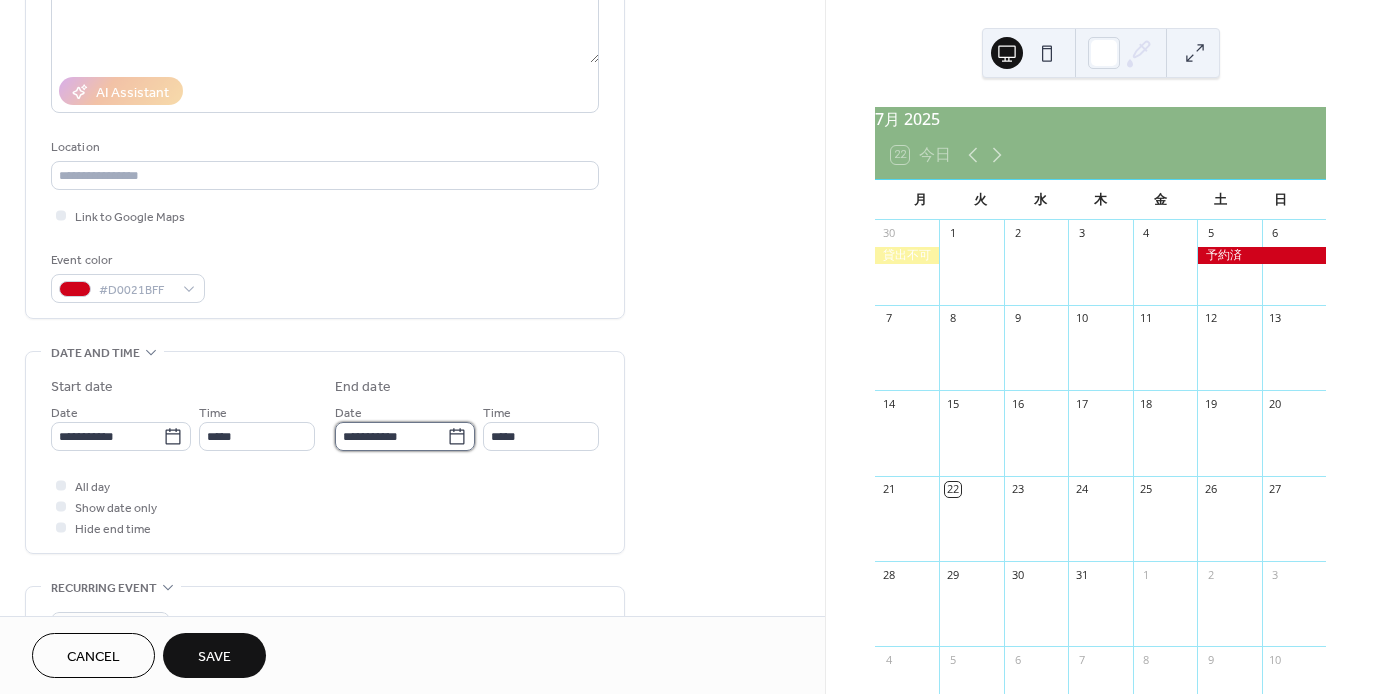 click on "**********" at bounding box center (391, 436) 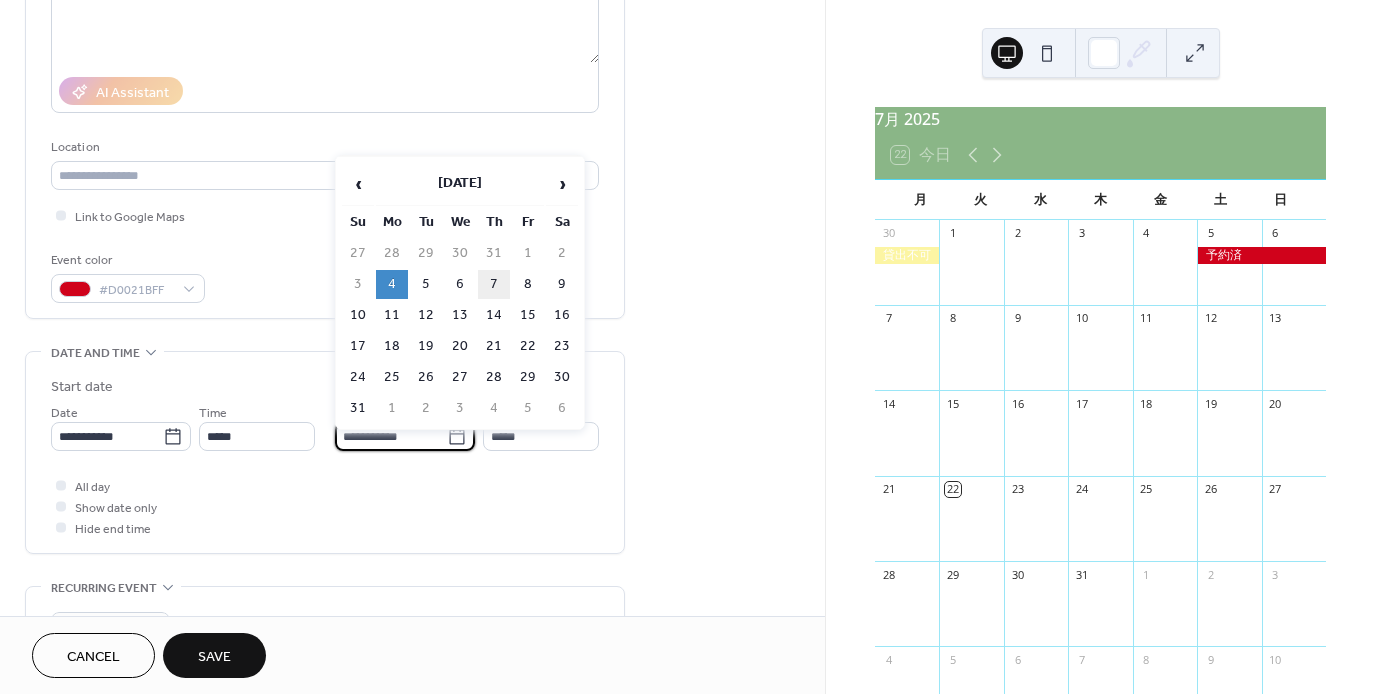 click on "7" at bounding box center (494, 284) 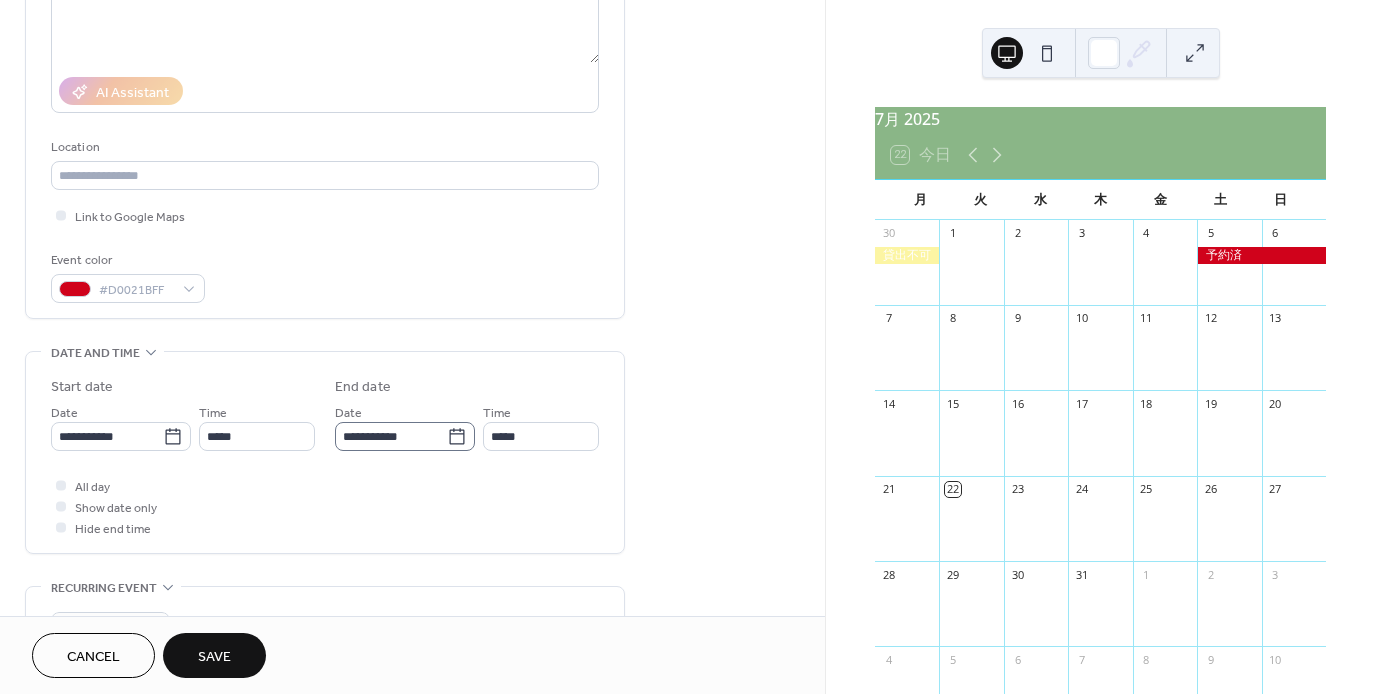 click 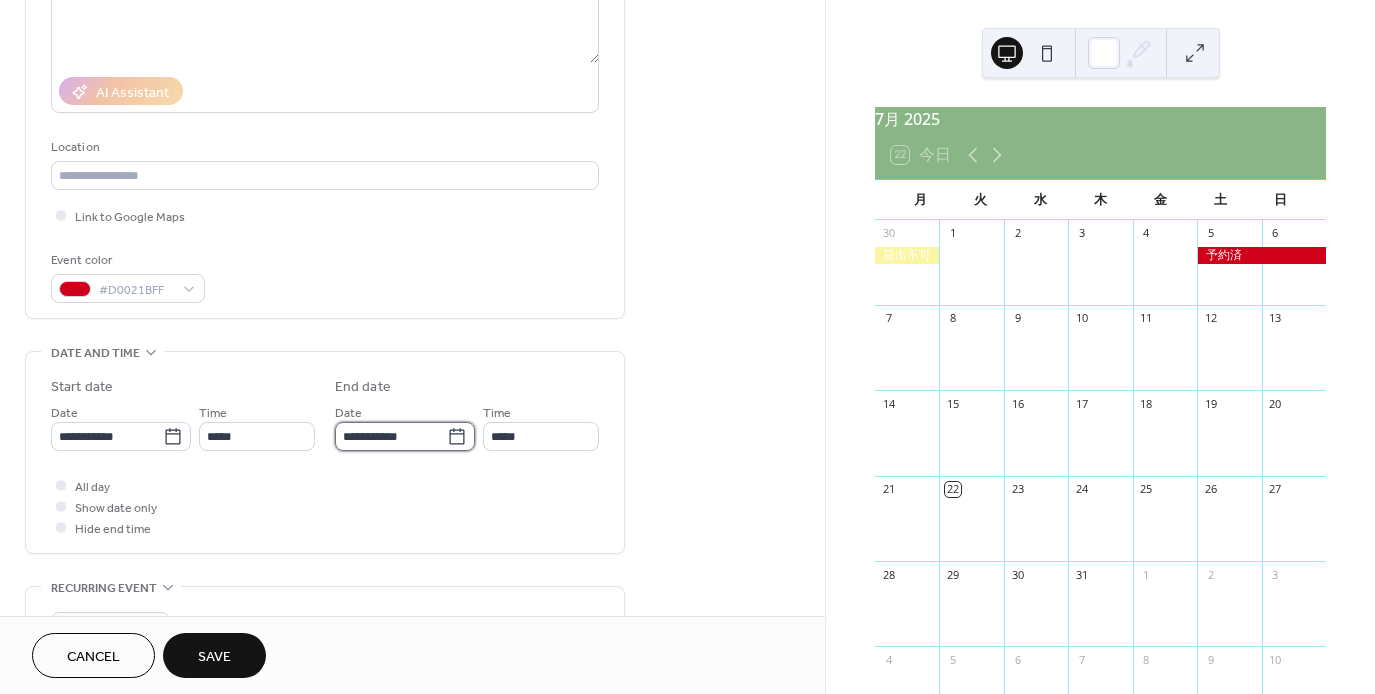 click on "**********" at bounding box center [391, 436] 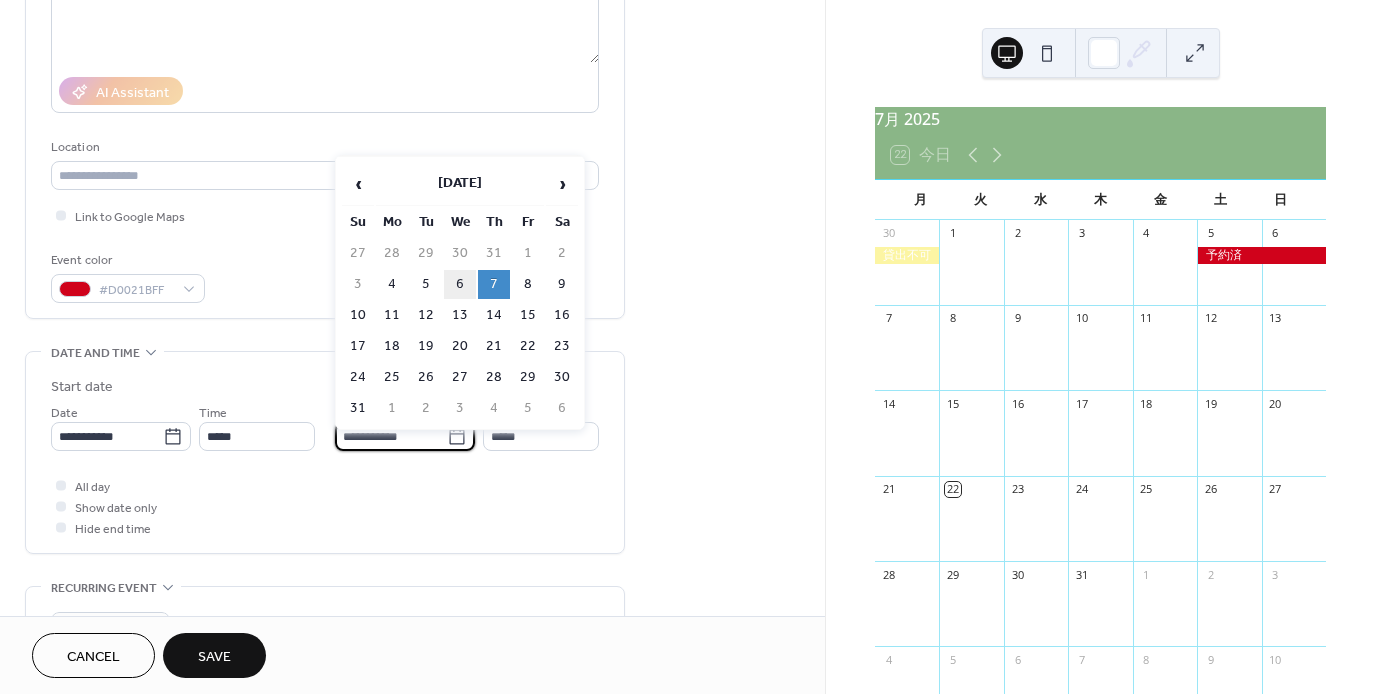 click on "6" at bounding box center (460, 284) 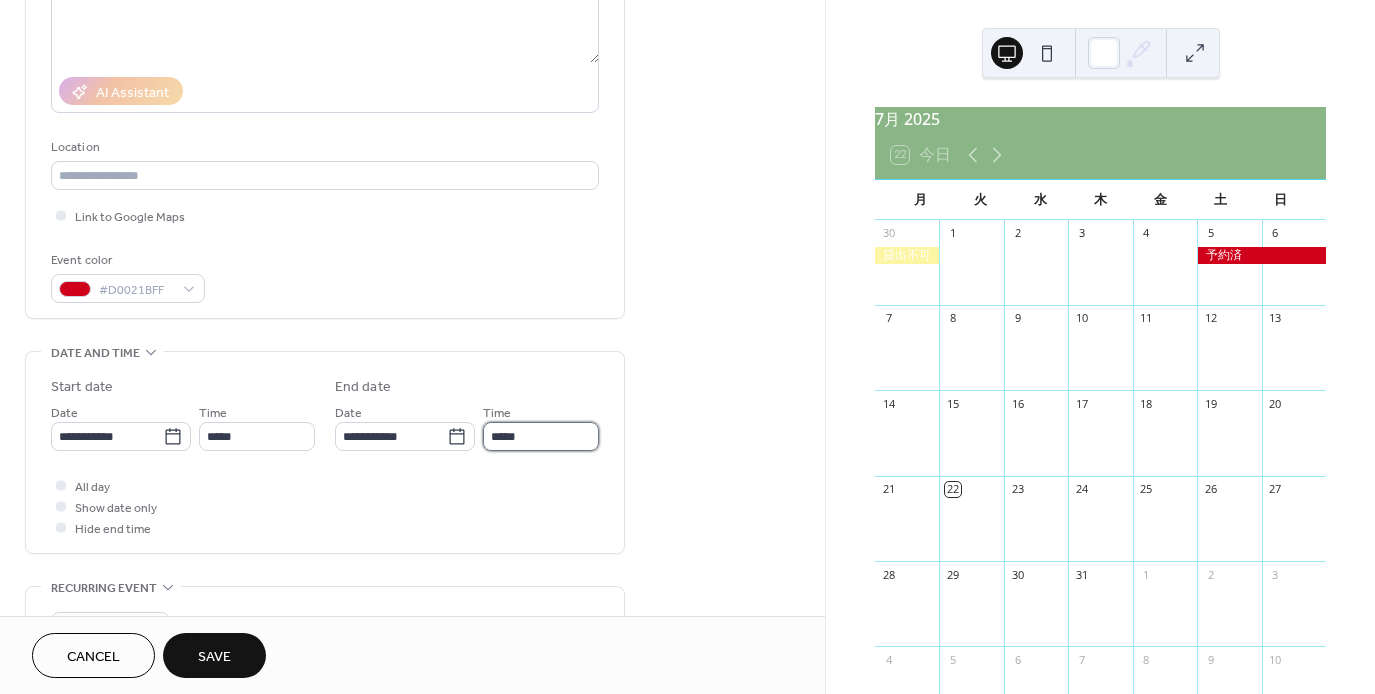 click on "*****" at bounding box center [541, 436] 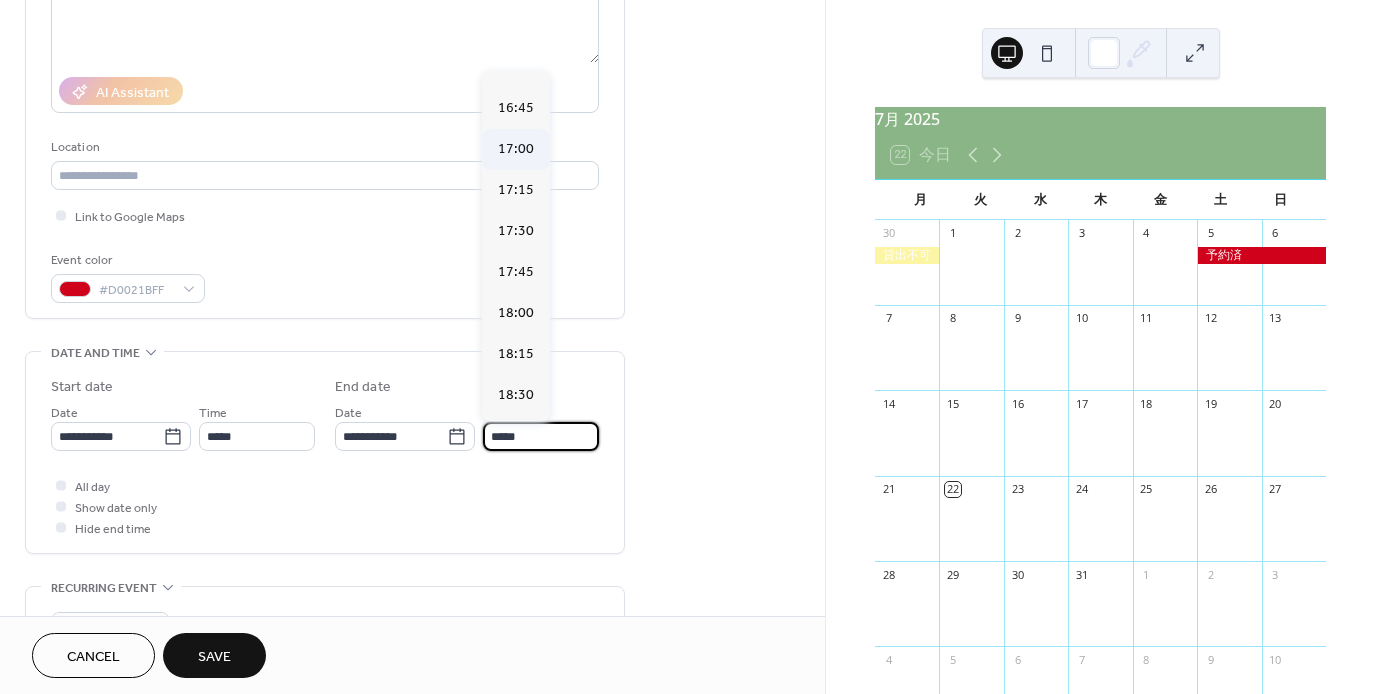 scroll, scrollTop: 2732, scrollLeft: 0, axis: vertical 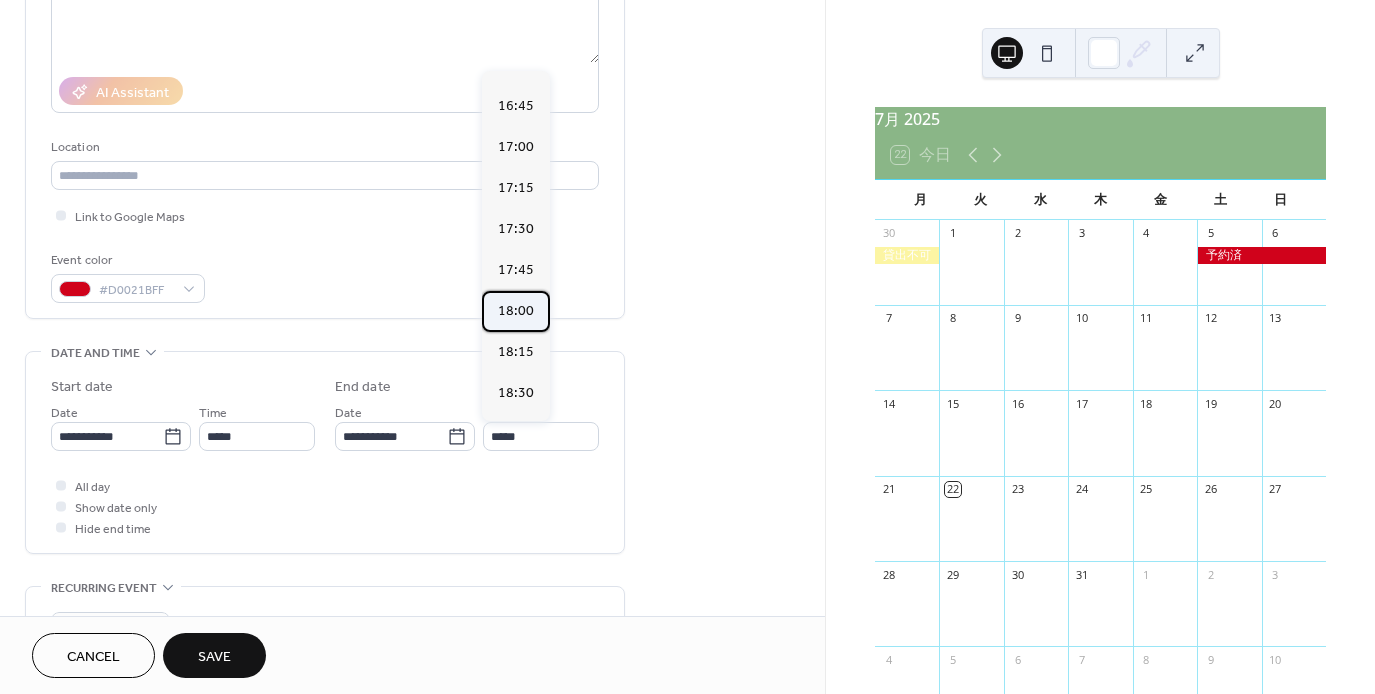 click on "18:00" at bounding box center (516, 311) 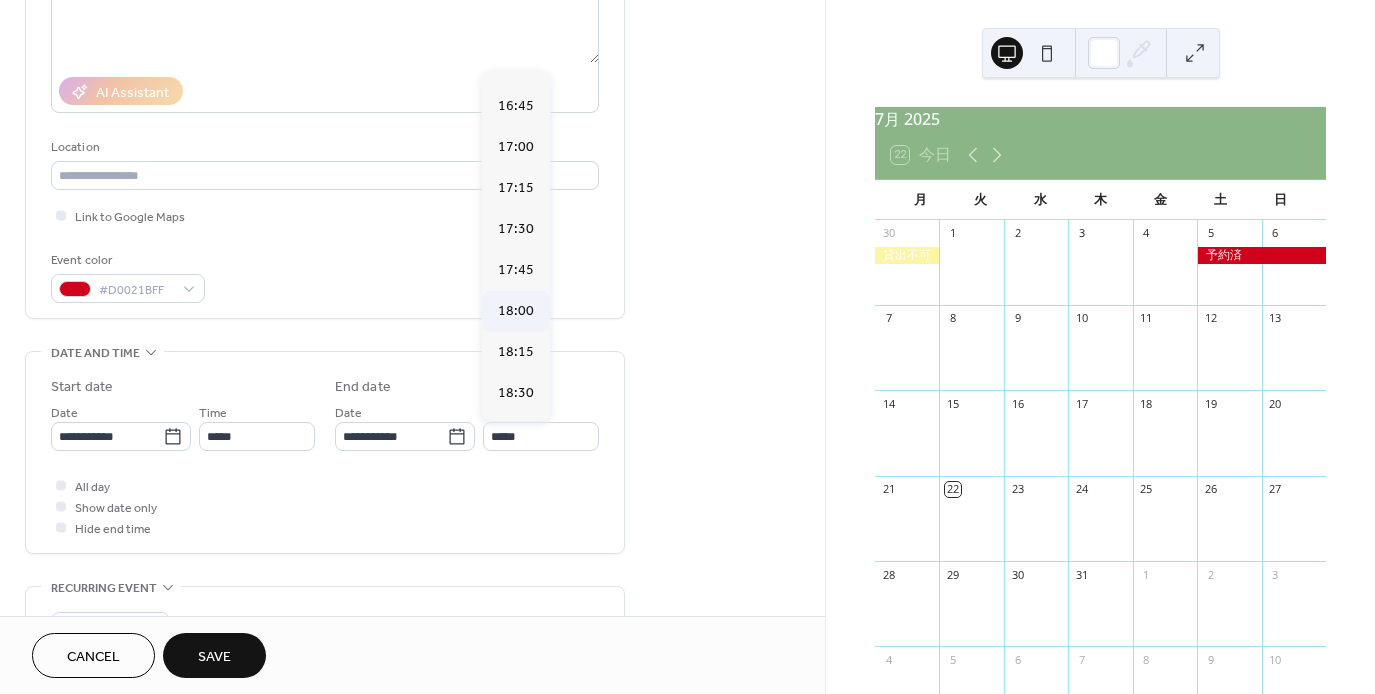 type on "*****" 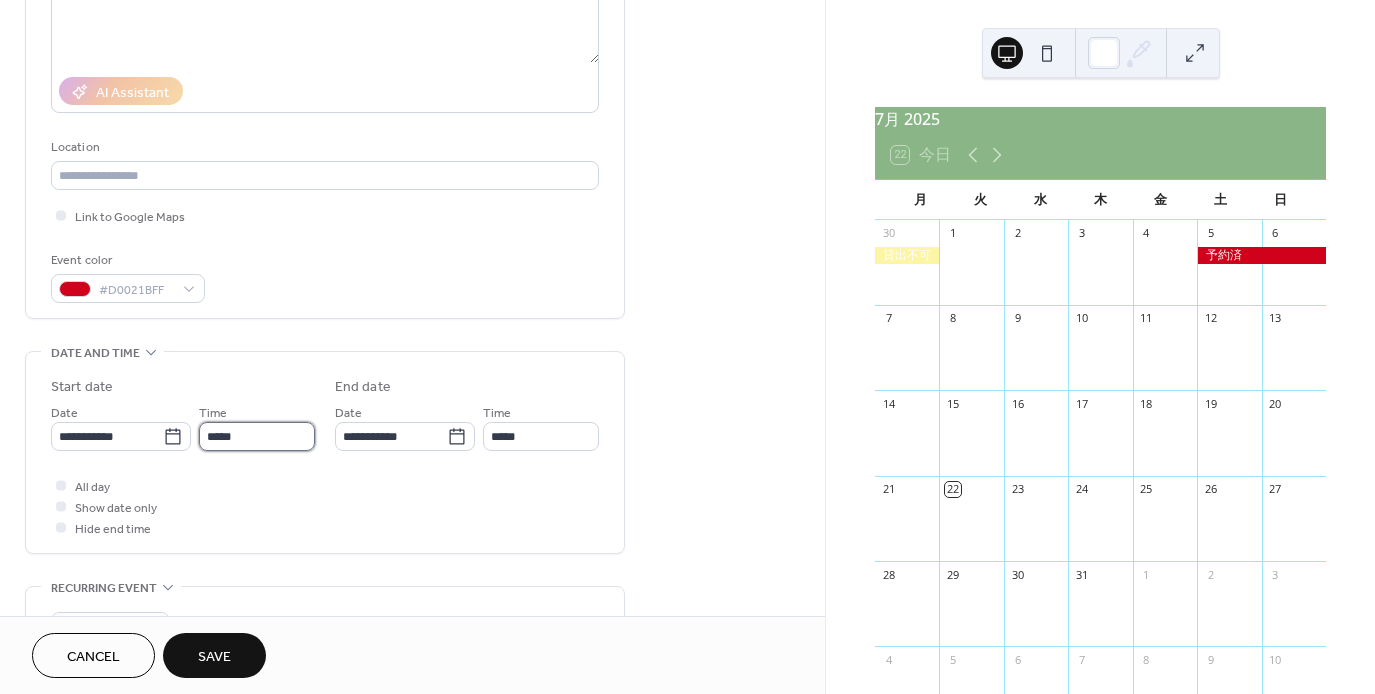 click on "*****" at bounding box center (257, 436) 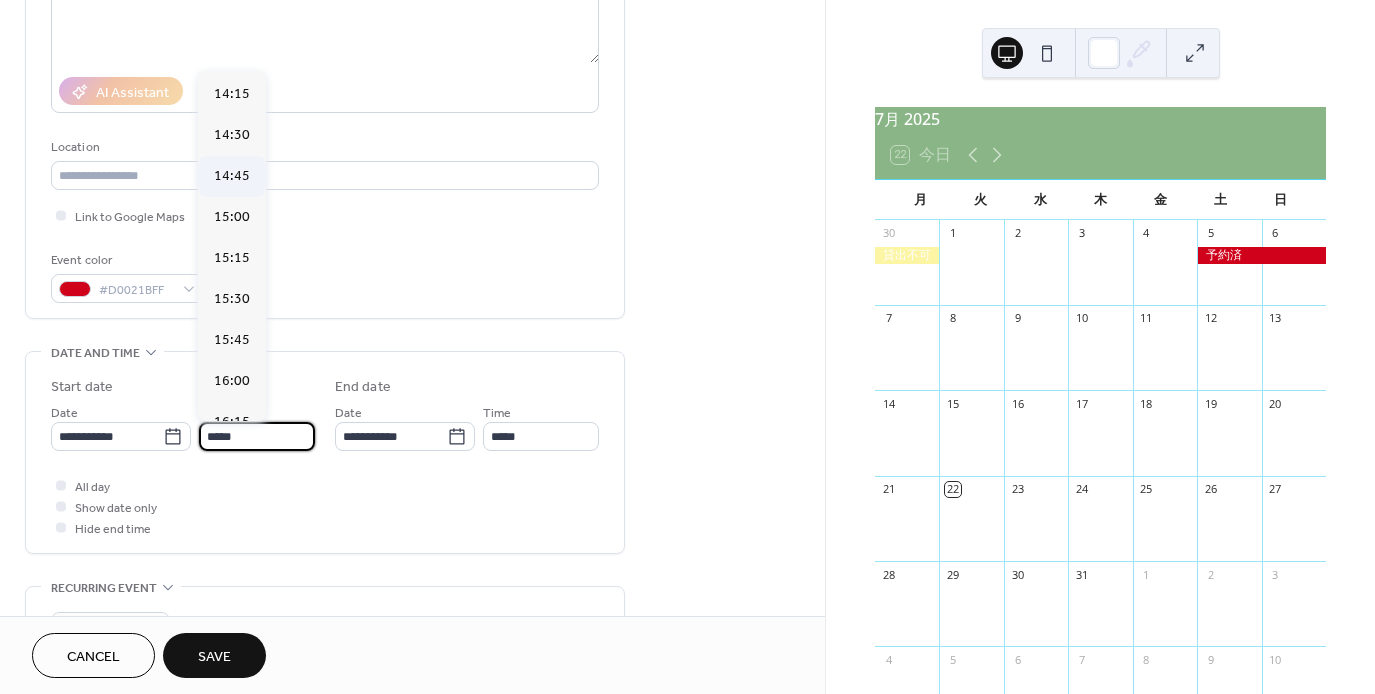 scroll, scrollTop: 2368, scrollLeft: 0, axis: vertical 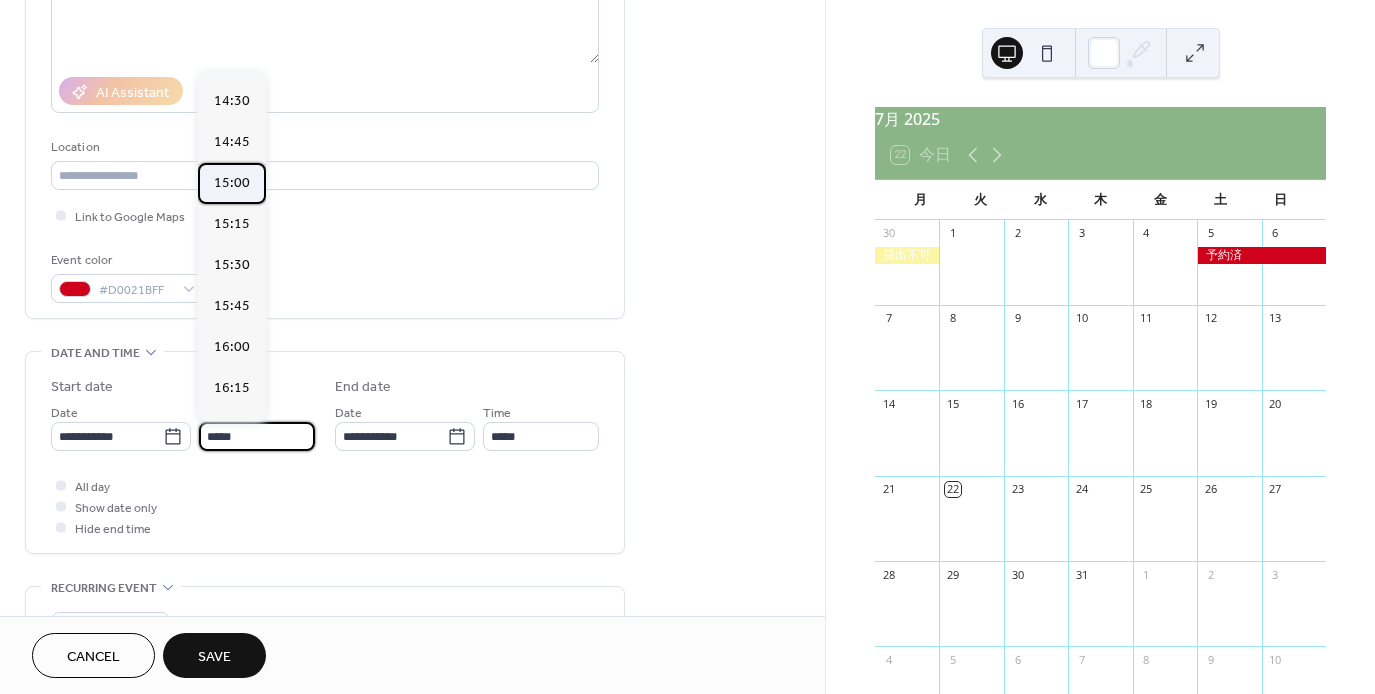click on "15:00" at bounding box center [232, 183] 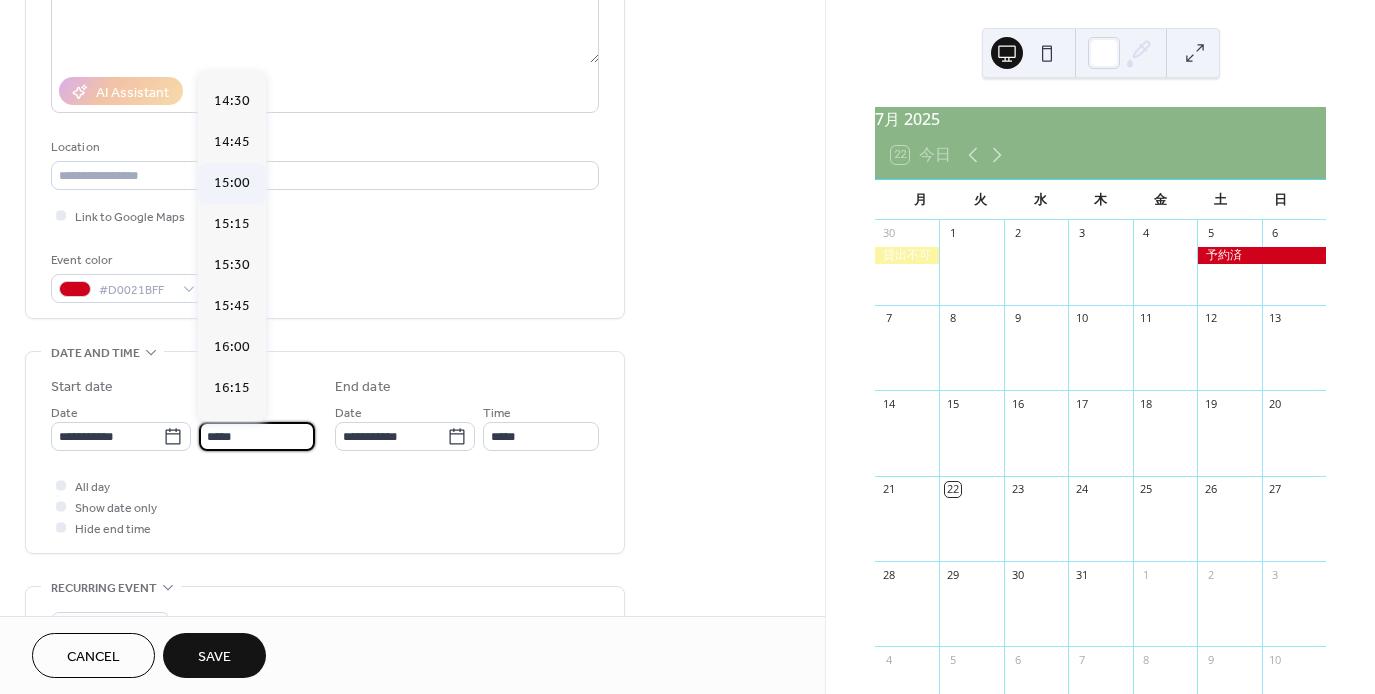 type on "*****" 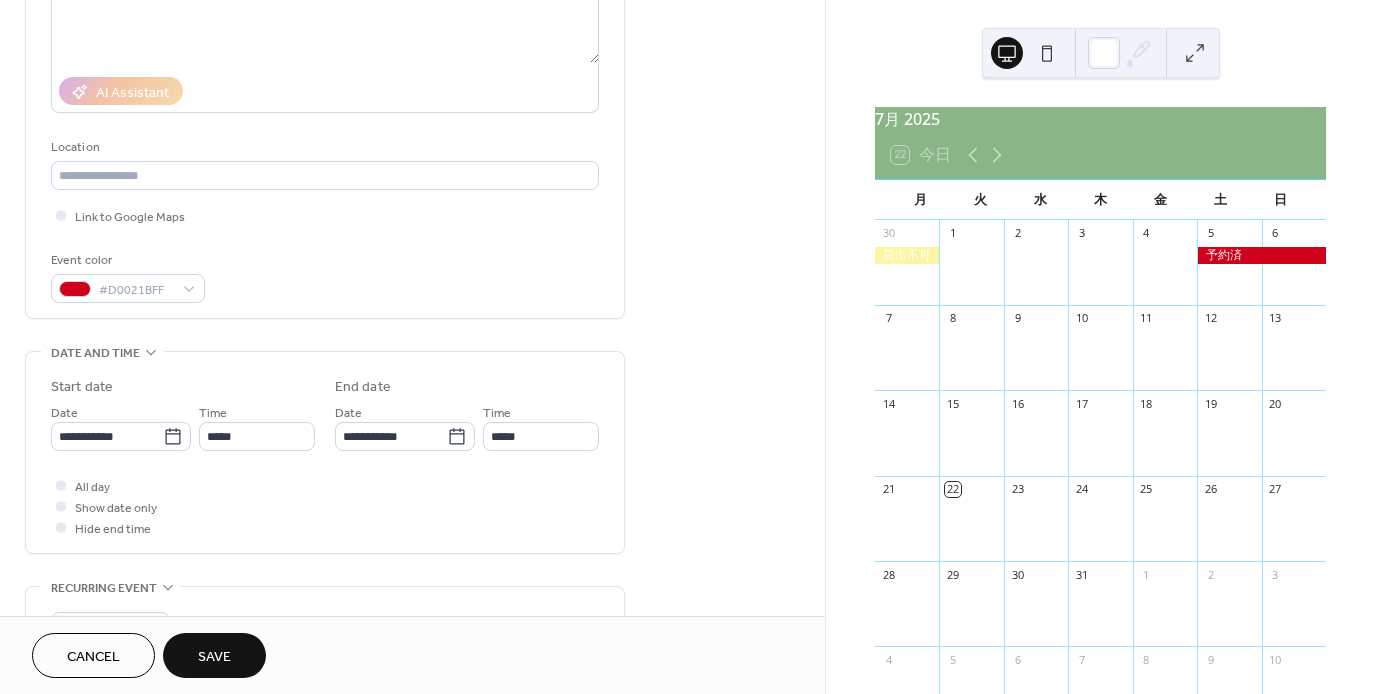 click on "Save" at bounding box center [214, 657] 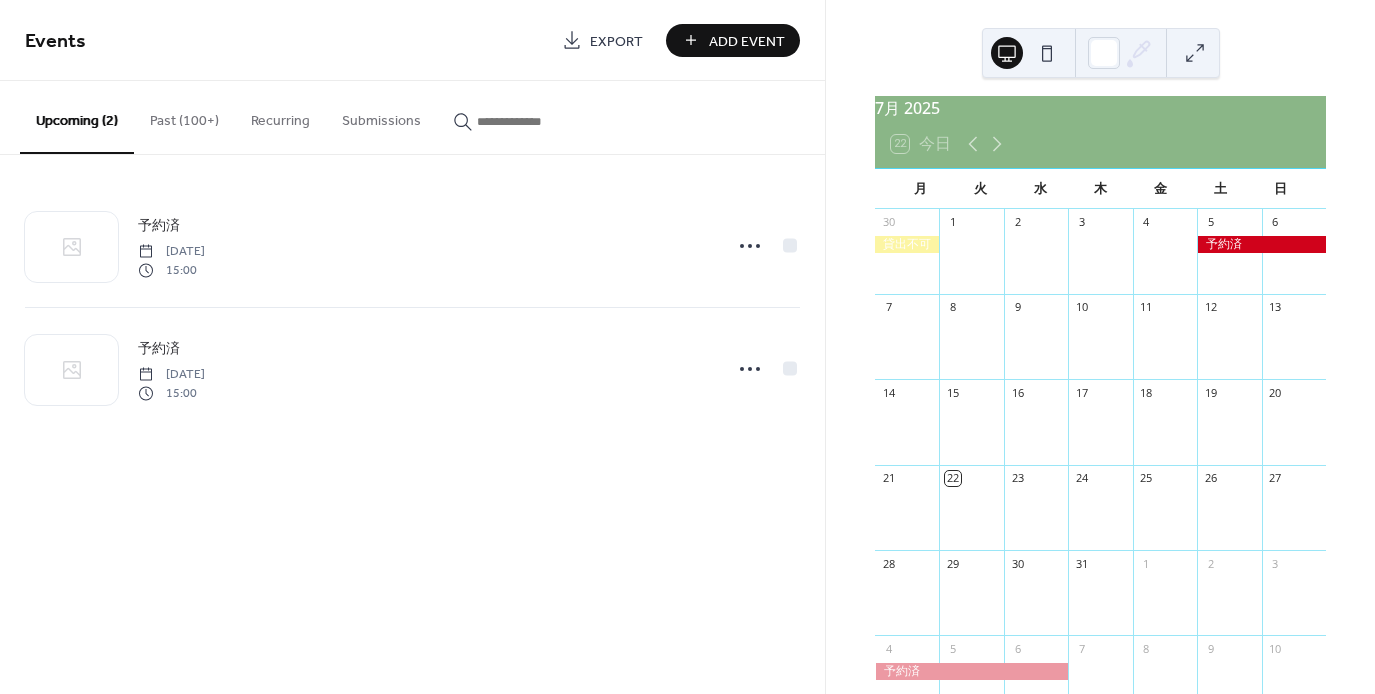scroll, scrollTop: 0, scrollLeft: 0, axis: both 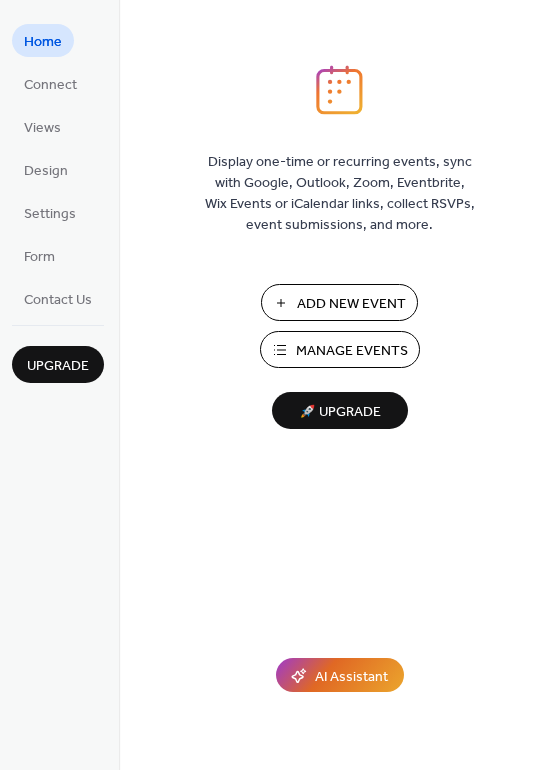 click on "Add New Event" at bounding box center (351, 304) 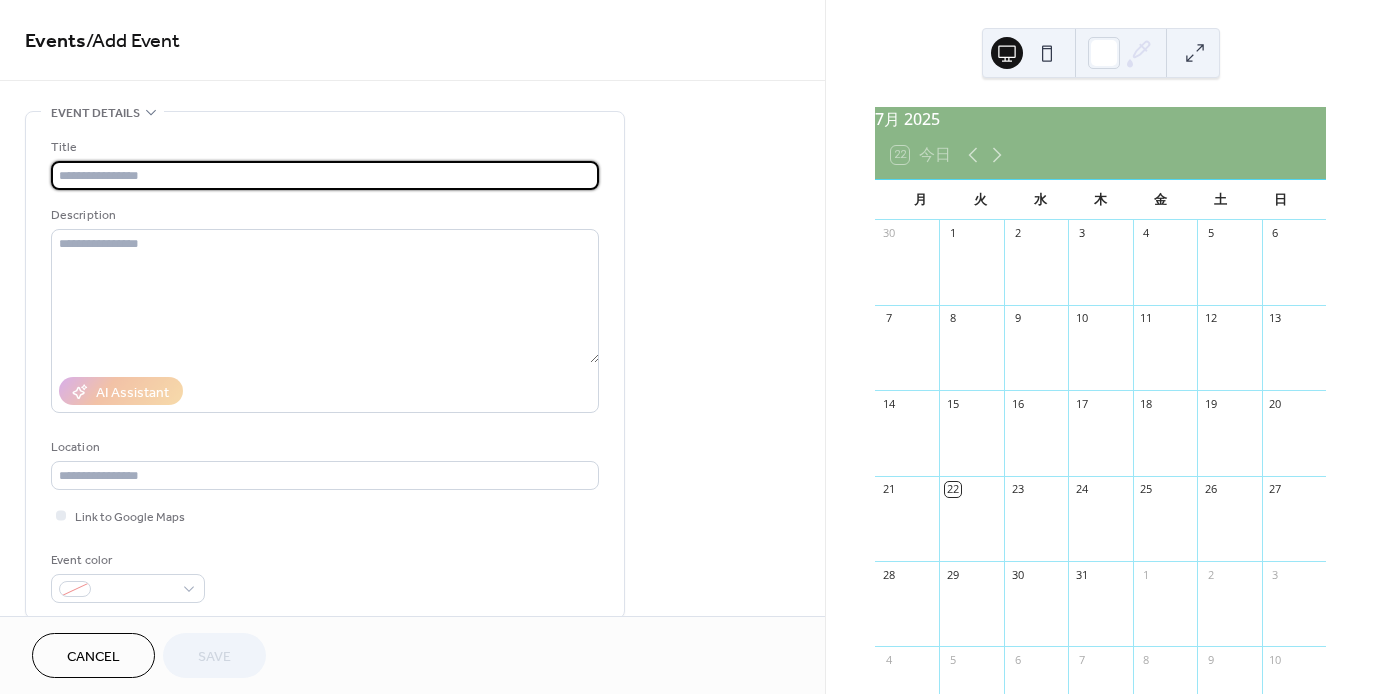 scroll, scrollTop: 0, scrollLeft: 0, axis: both 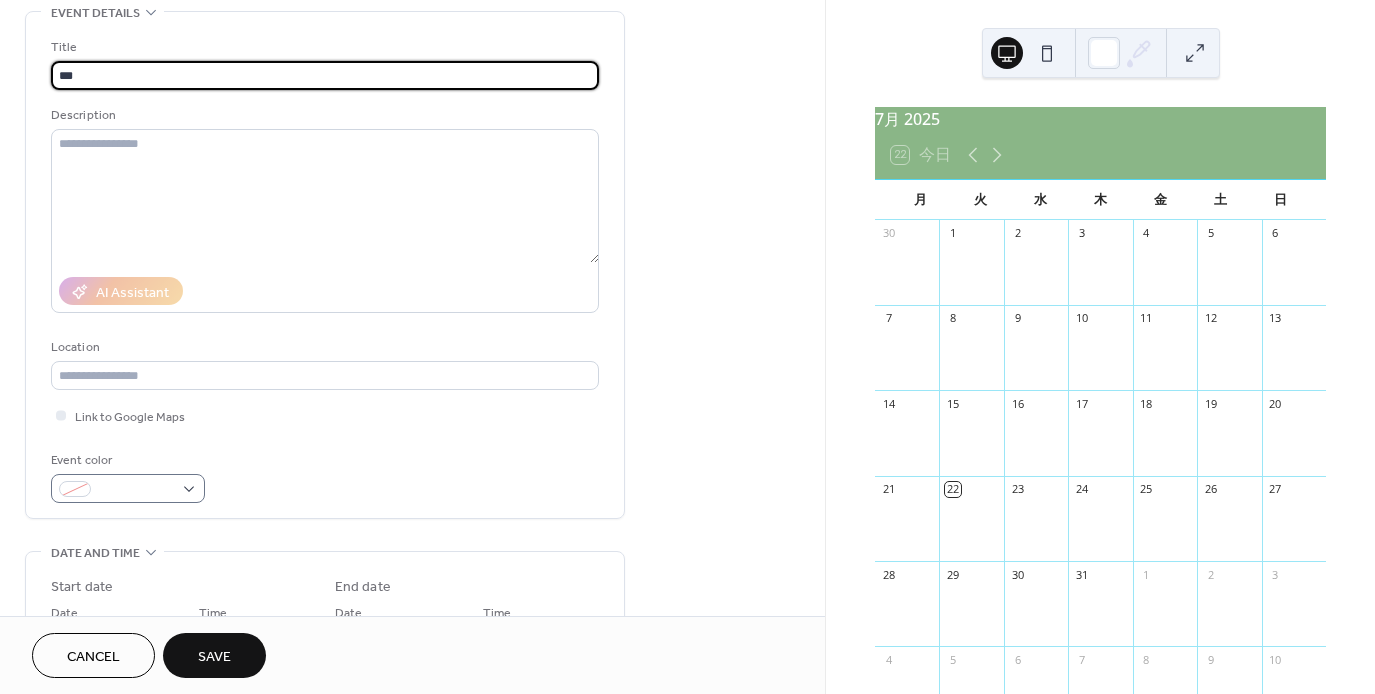 type on "***" 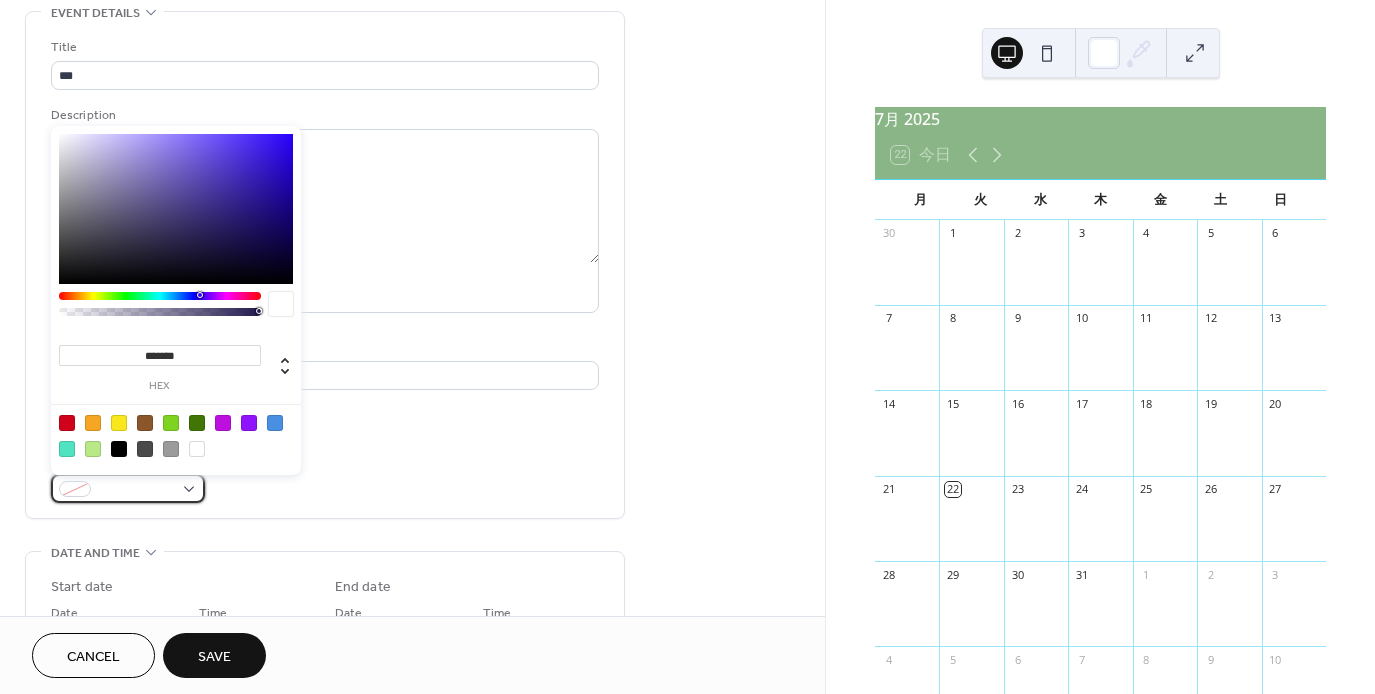 click at bounding box center [128, 488] 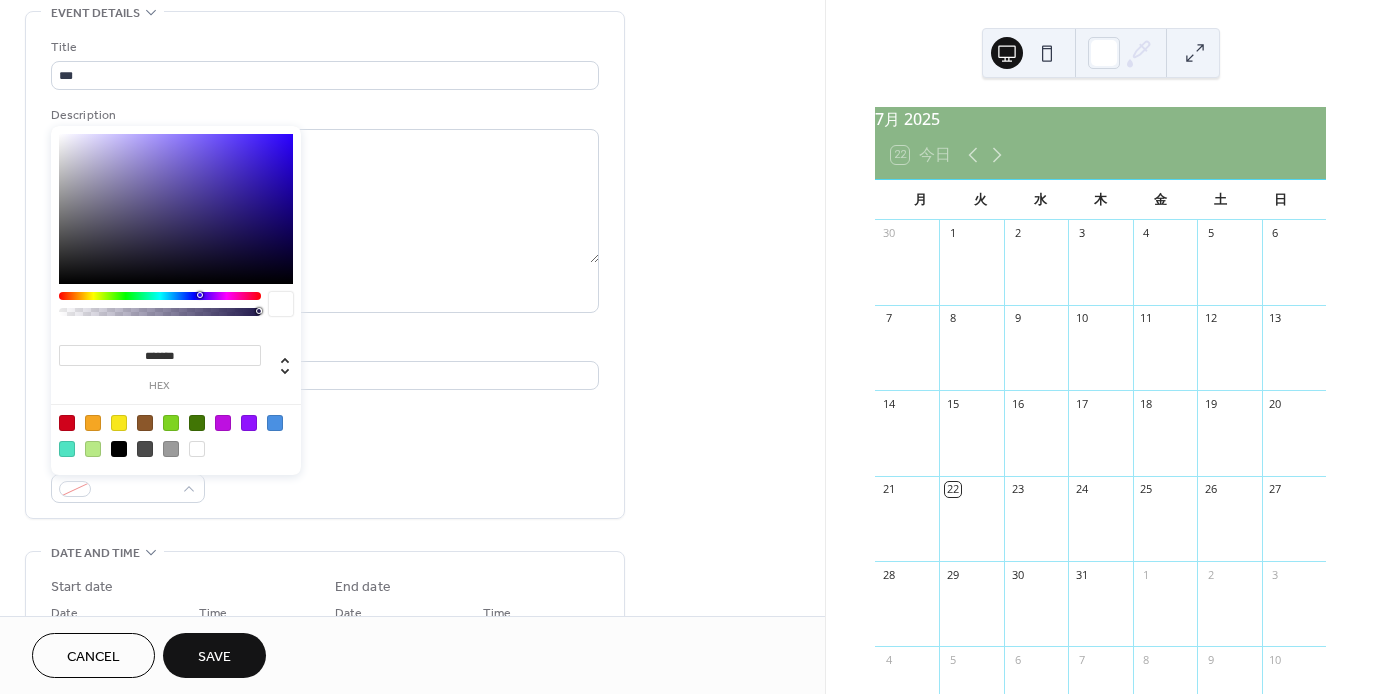 click at bounding box center (67, 423) 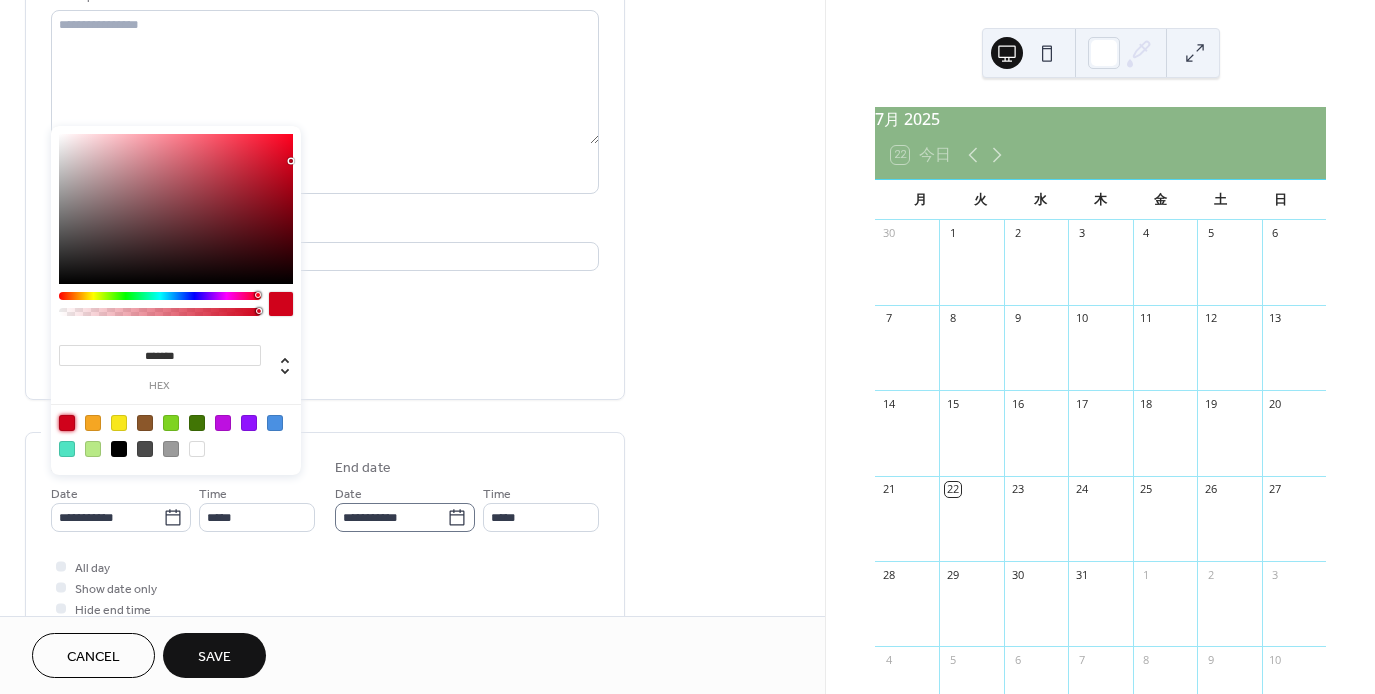 scroll, scrollTop: 200, scrollLeft: 0, axis: vertical 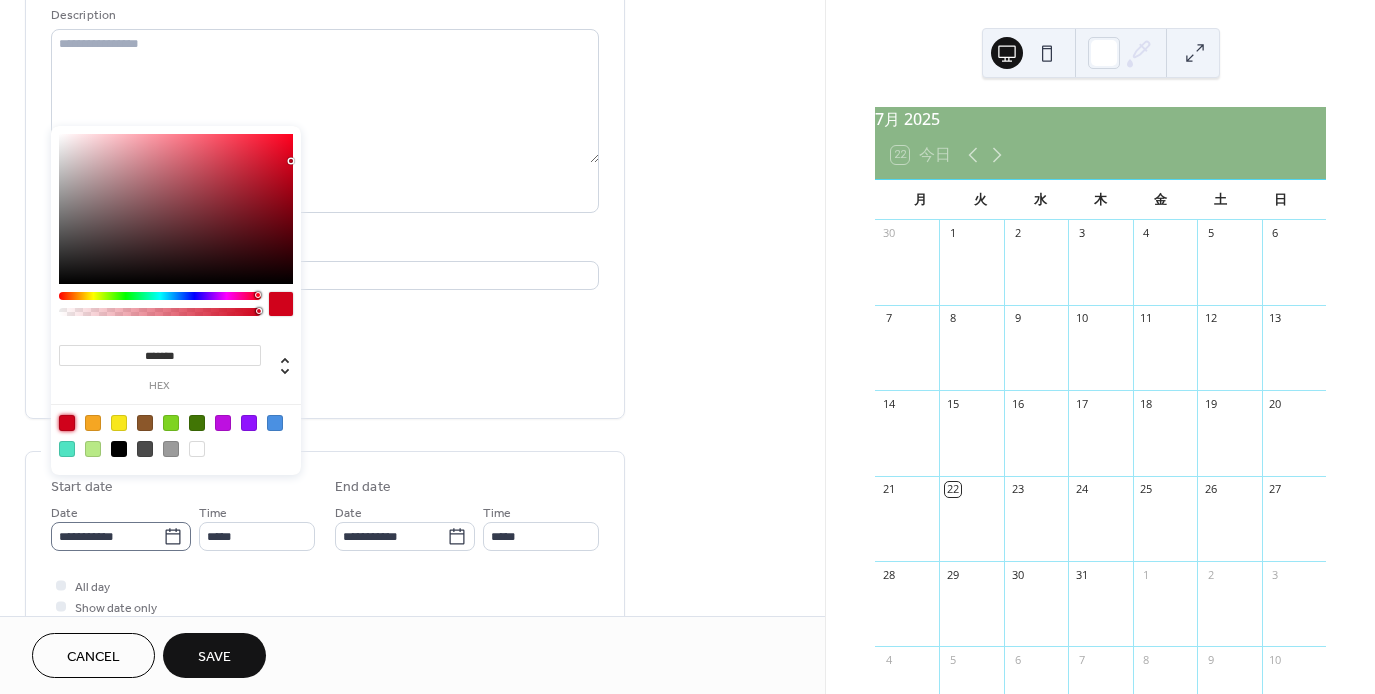click 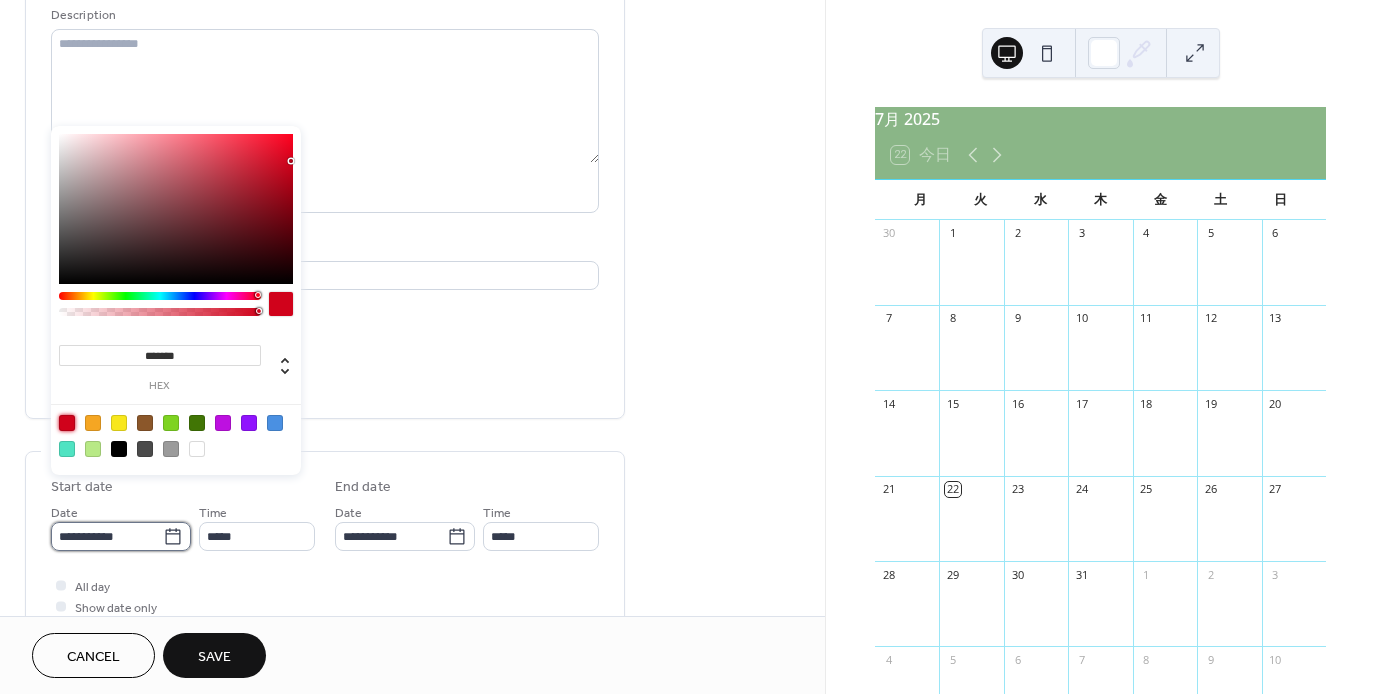 click on "**********" at bounding box center (107, 536) 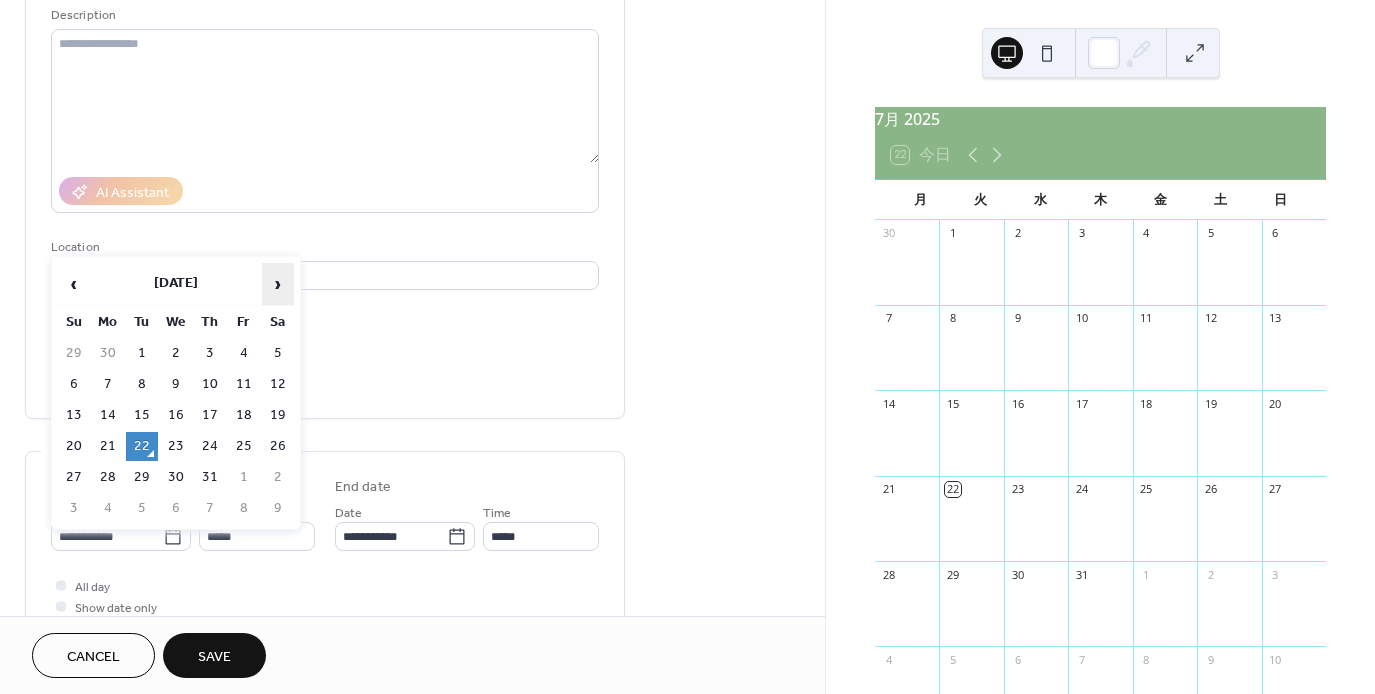 click on "›" at bounding box center (278, 284) 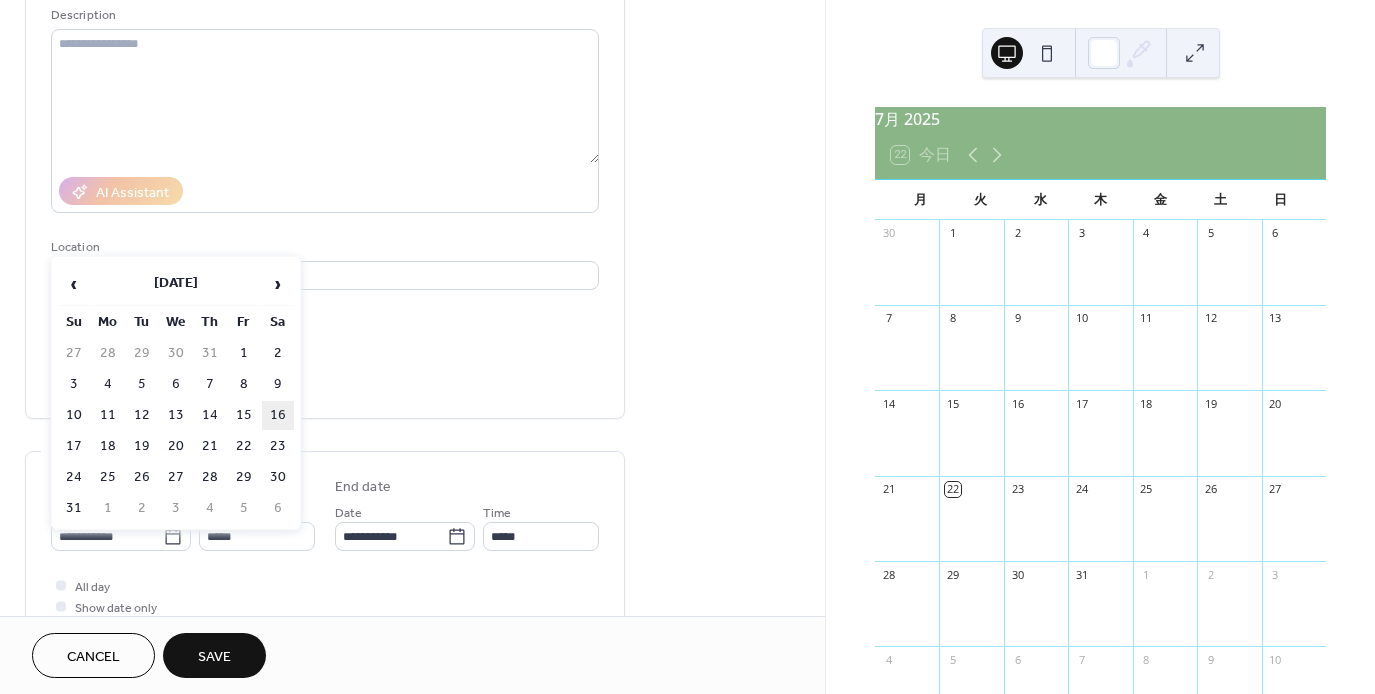 click on "16" at bounding box center (278, 415) 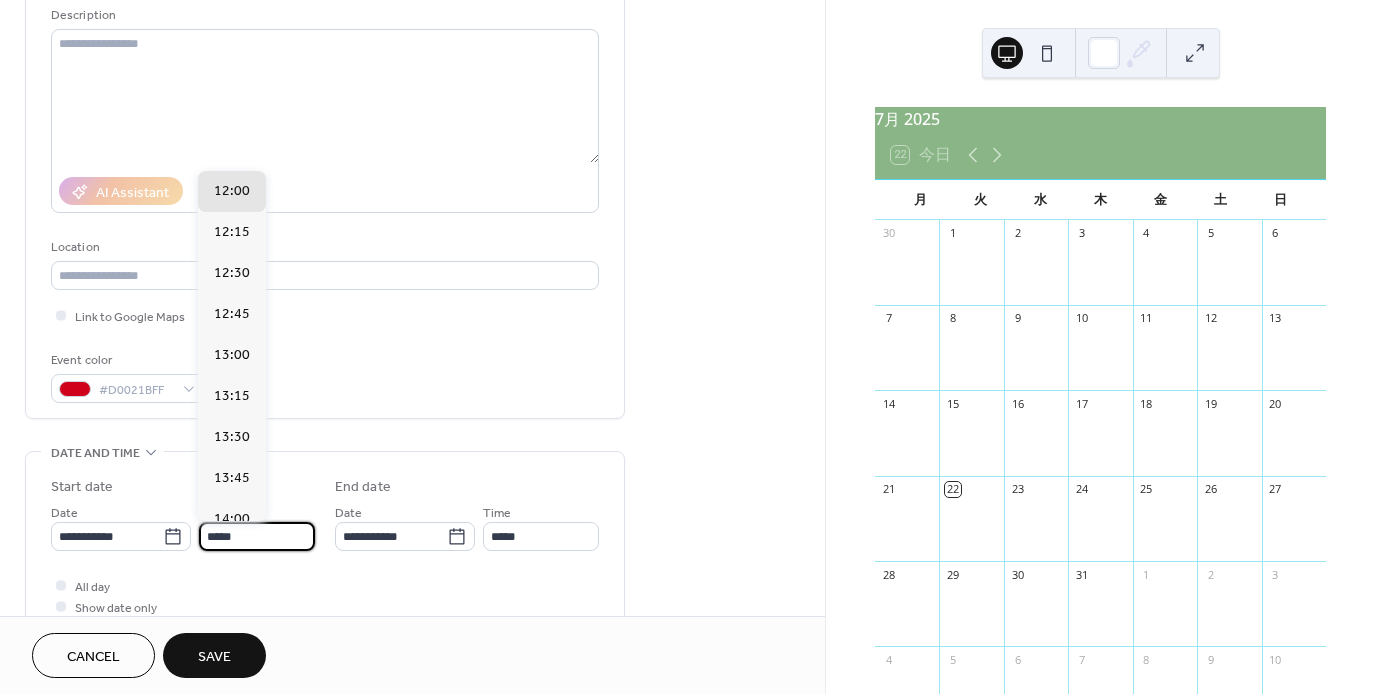 click on "*****" at bounding box center [257, 536] 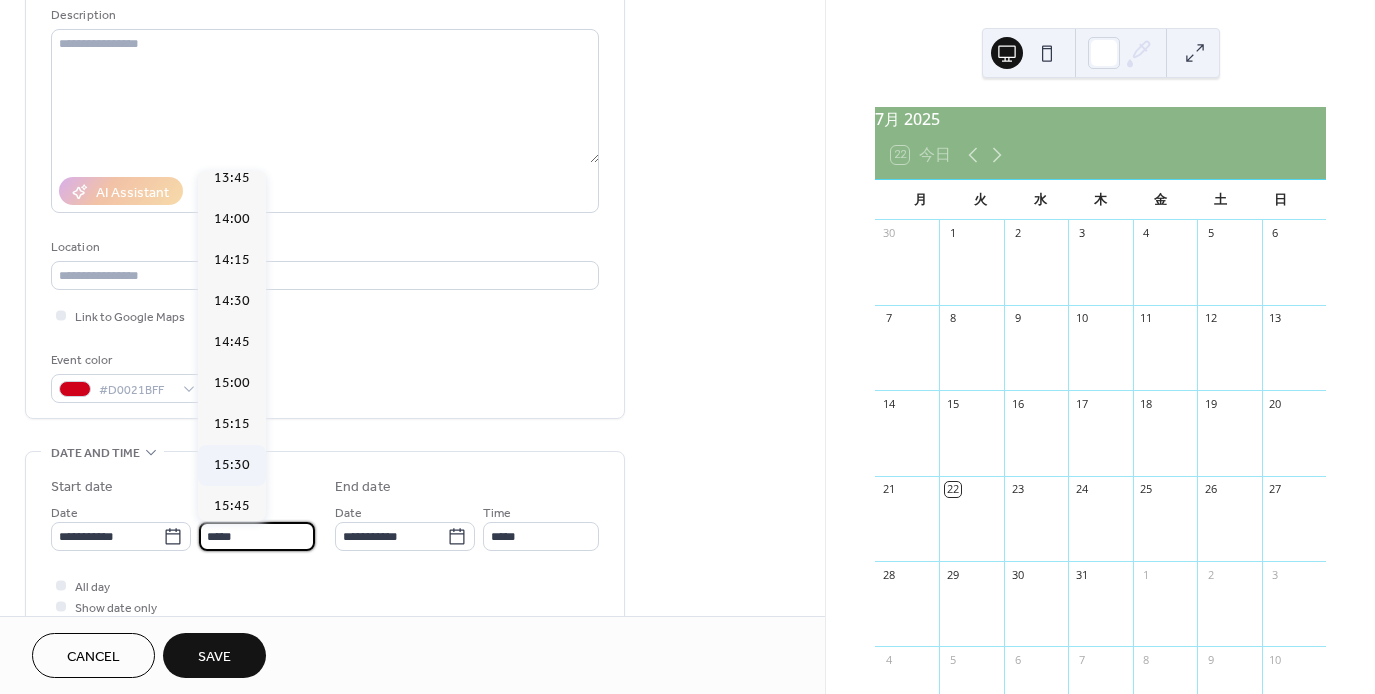 scroll, scrollTop: 2468, scrollLeft: 0, axis: vertical 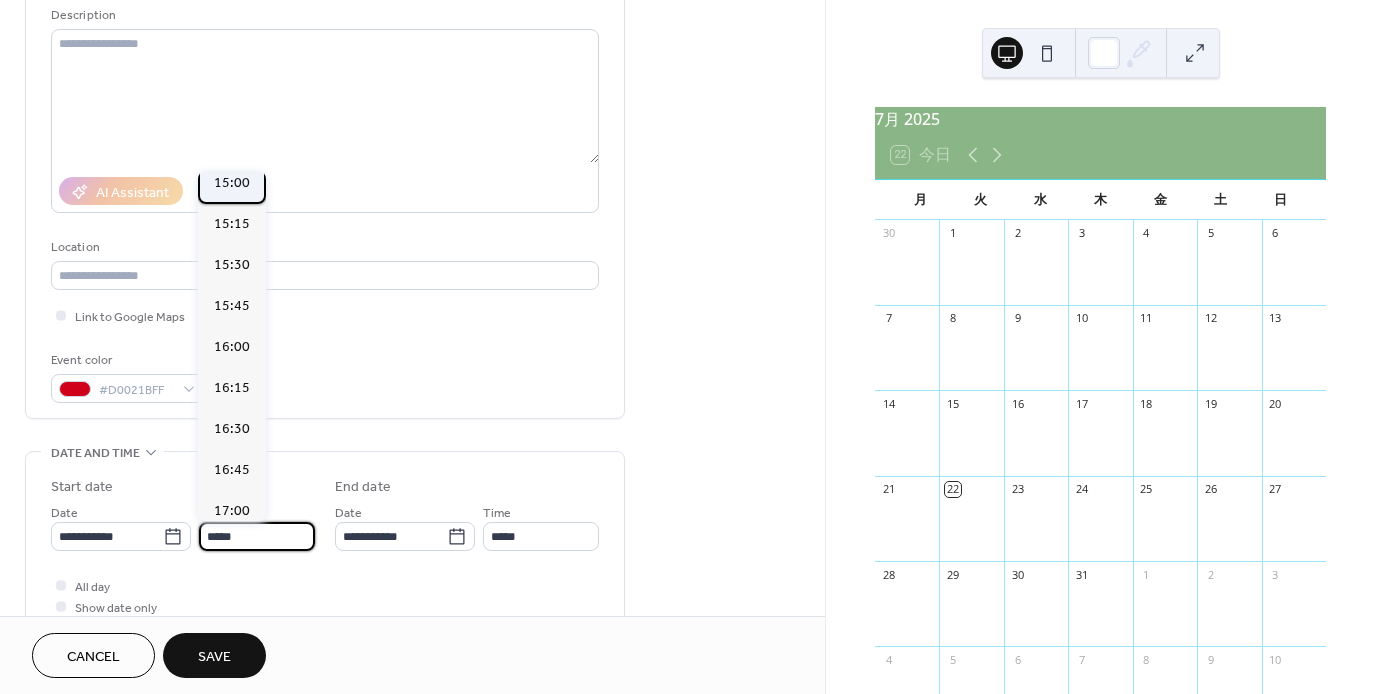 click on "15:00" at bounding box center (232, 183) 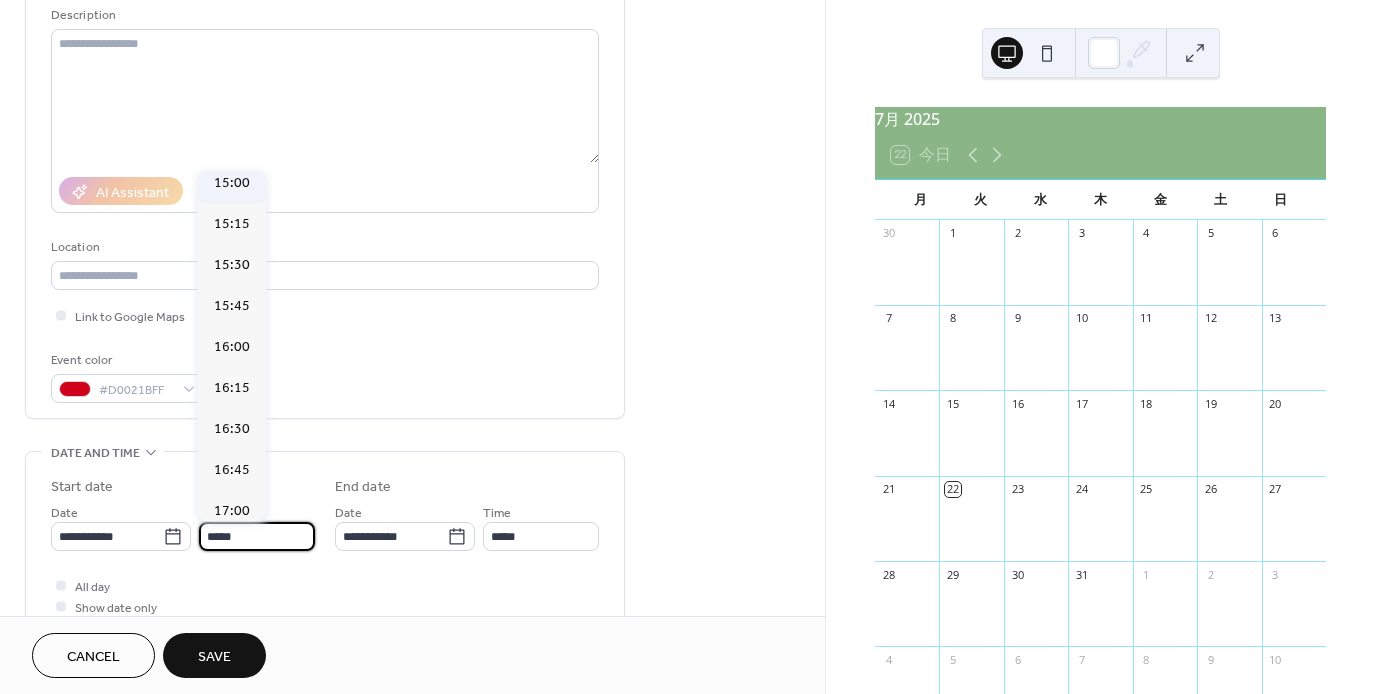 type on "*****" 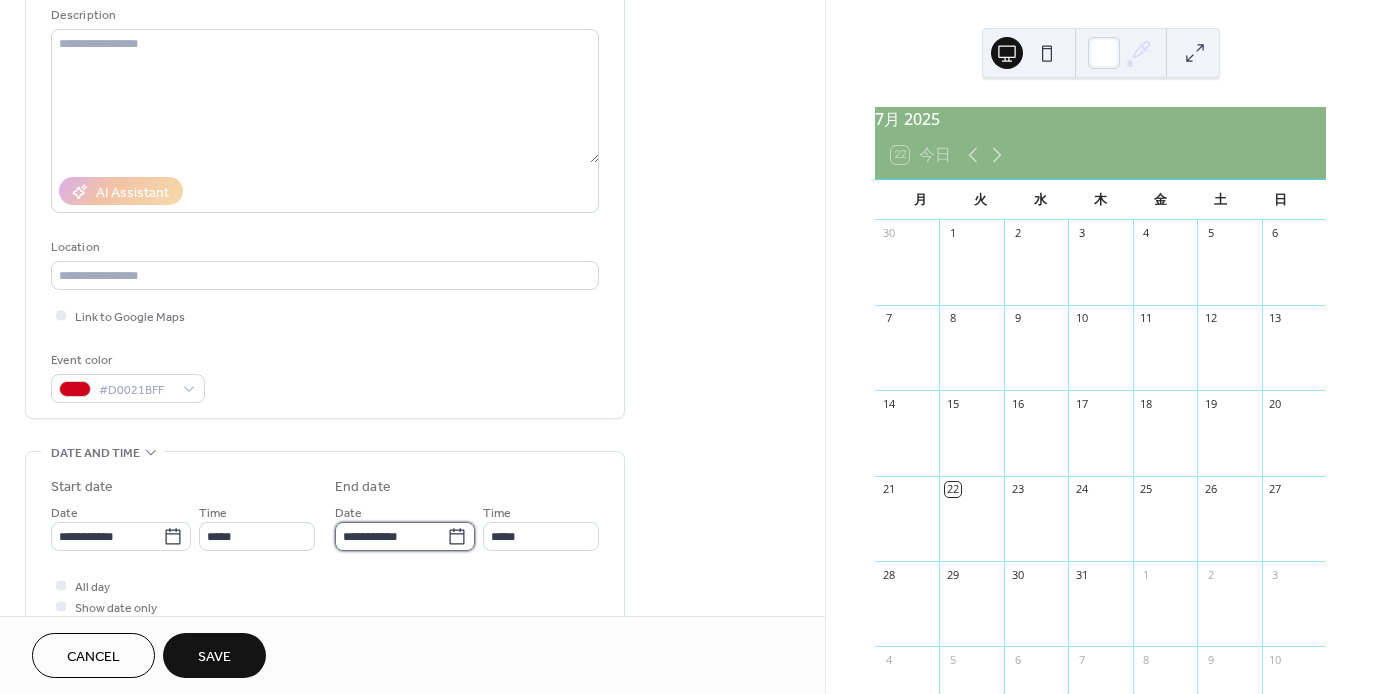 click on "**********" at bounding box center (391, 536) 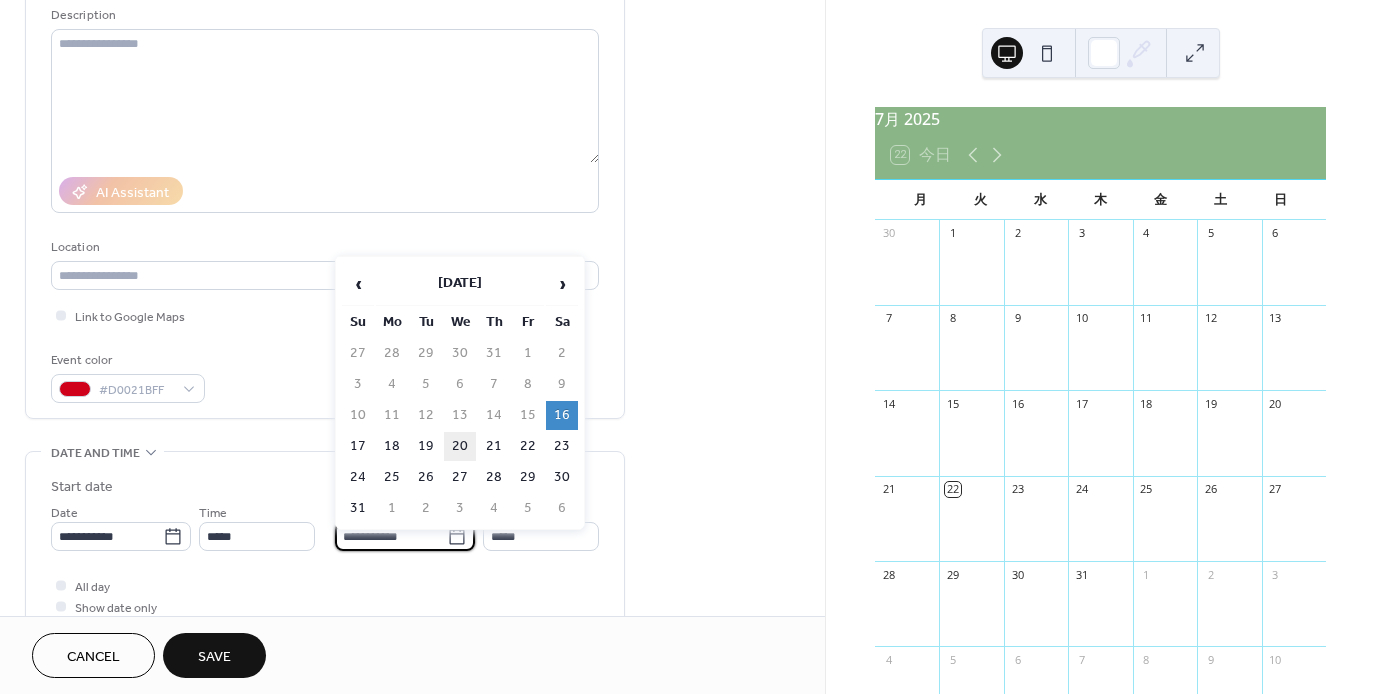 click on "20" at bounding box center (460, 446) 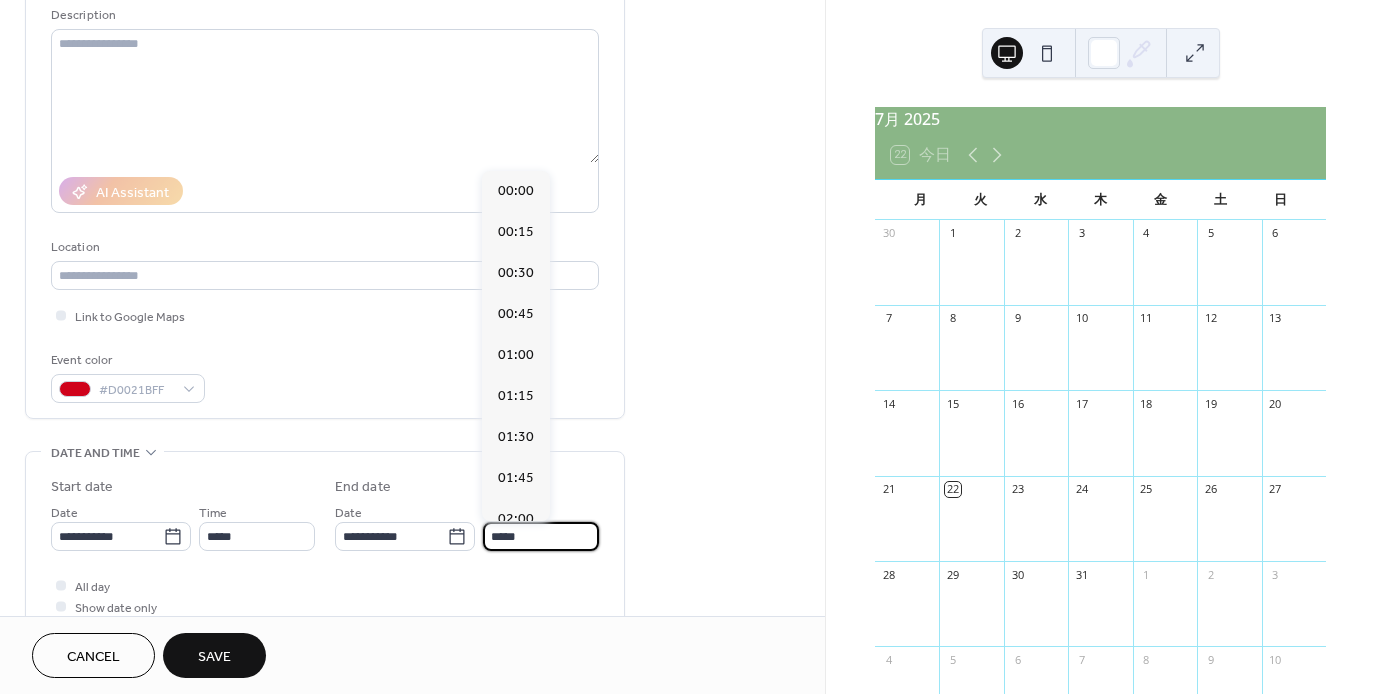 scroll, scrollTop: 2624, scrollLeft: 0, axis: vertical 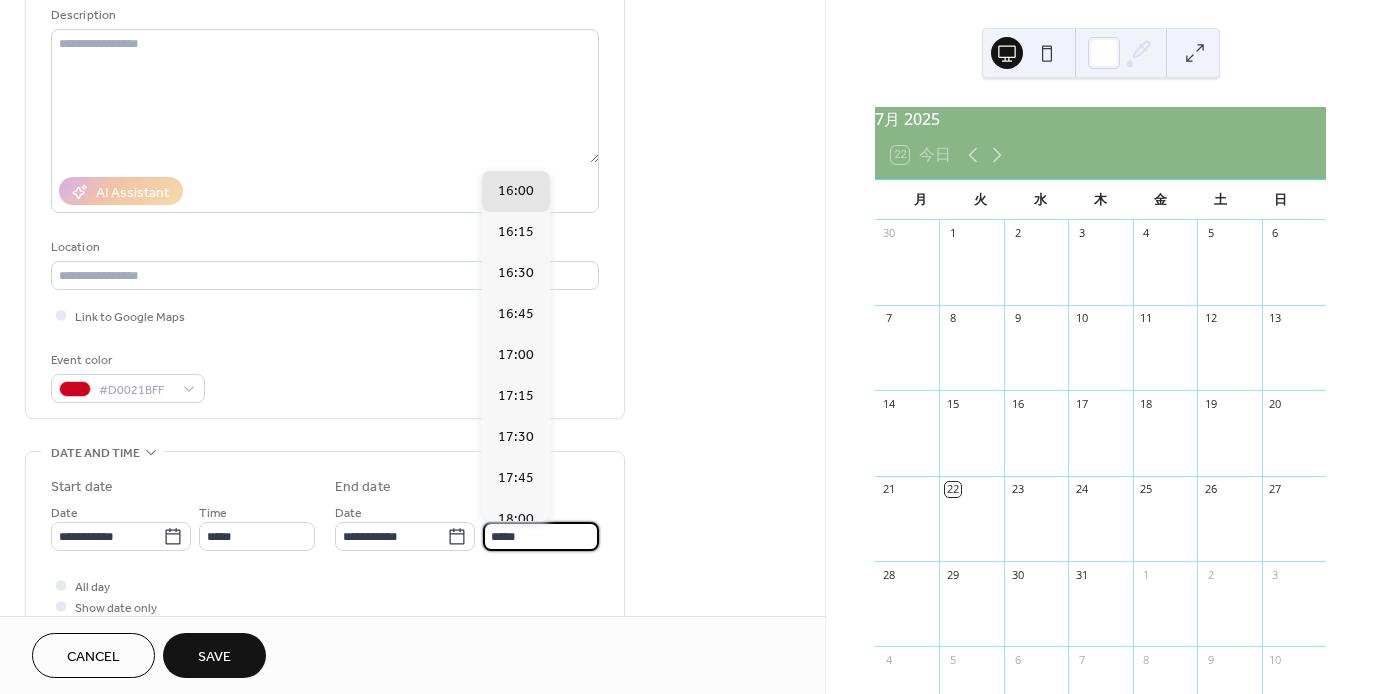 click on "*****" at bounding box center [541, 536] 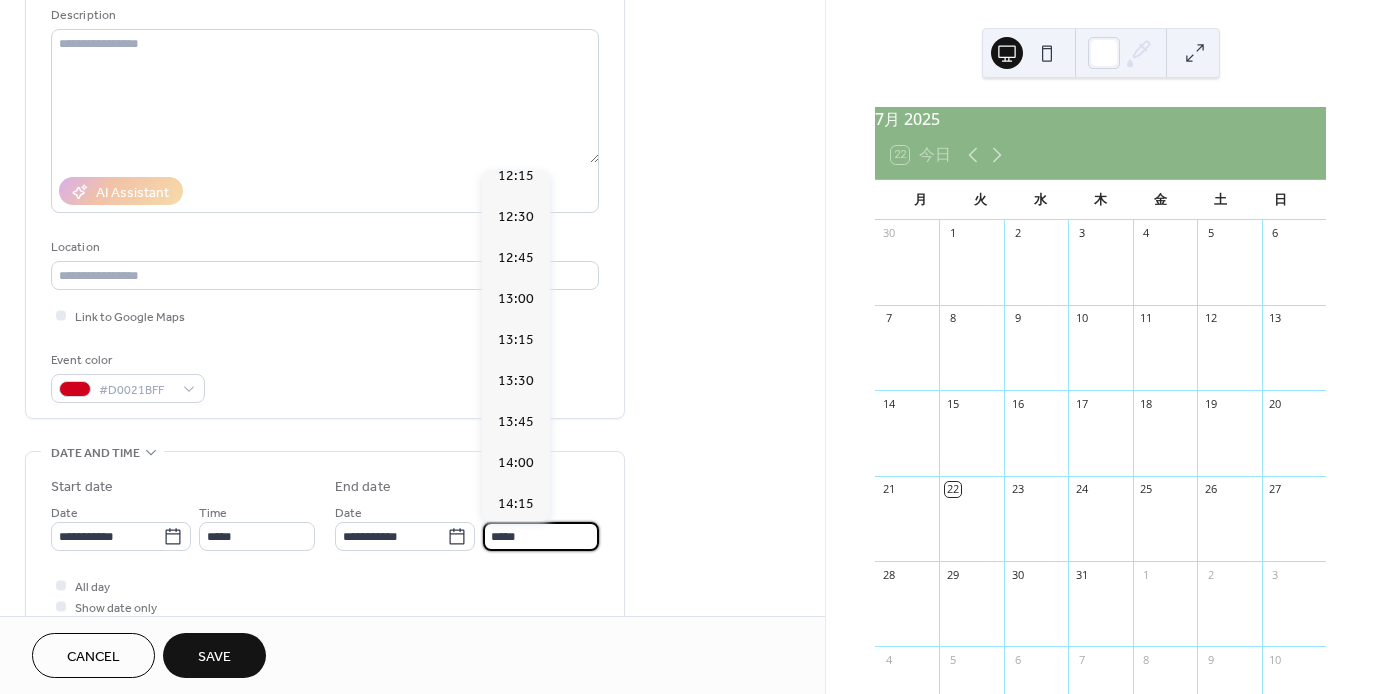 scroll, scrollTop: 1824, scrollLeft: 0, axis: vertical 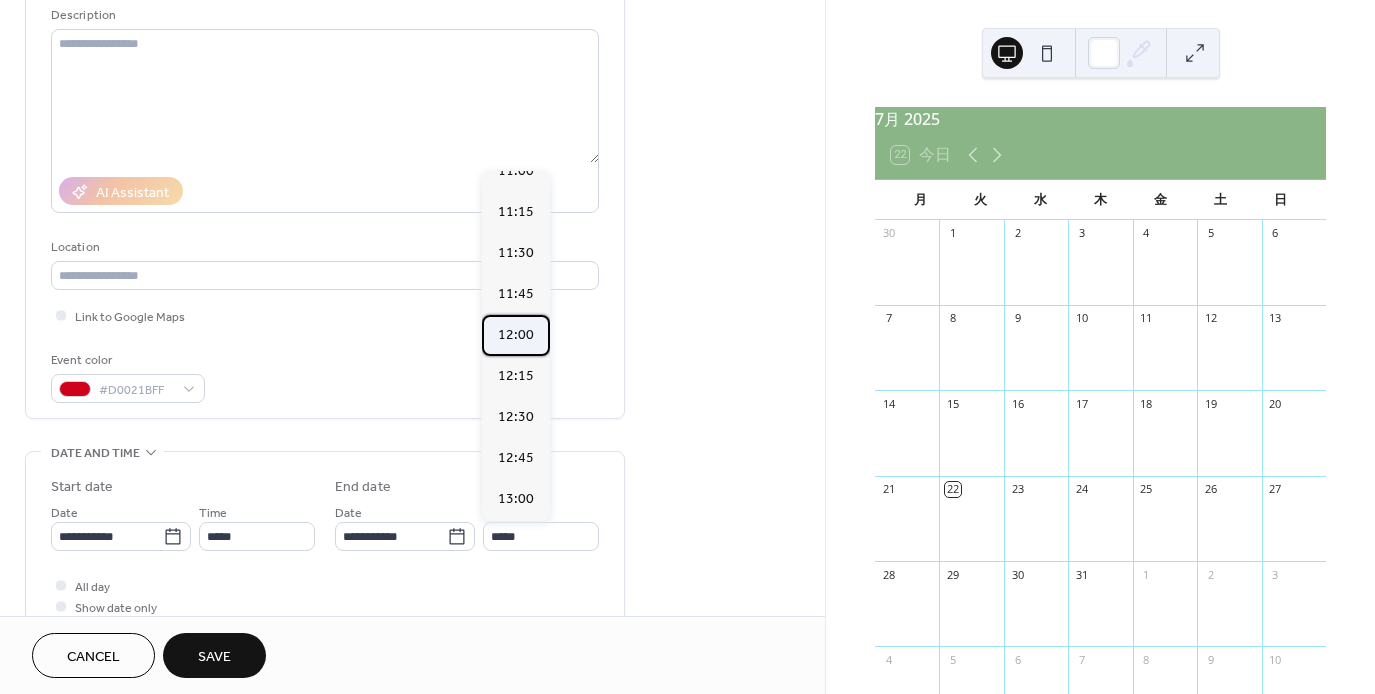 click on "12:00" at bounding box center (516, 335) 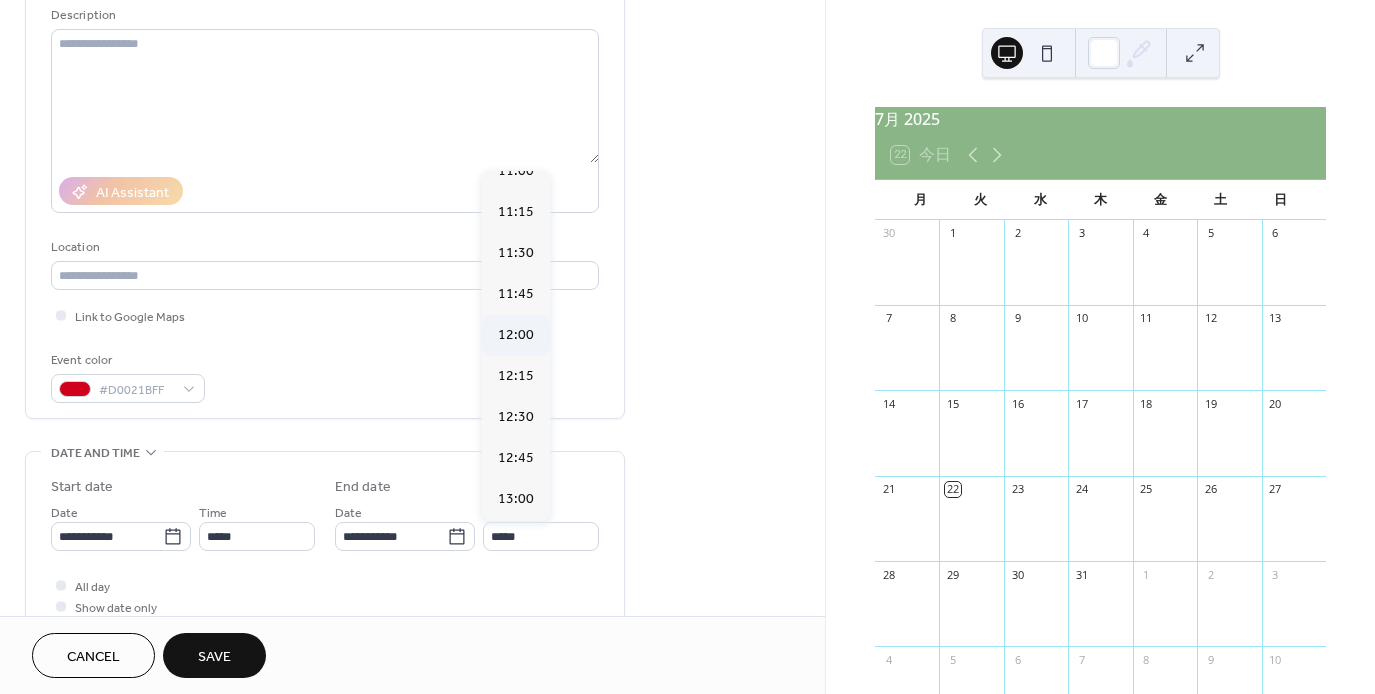 type on "*****" 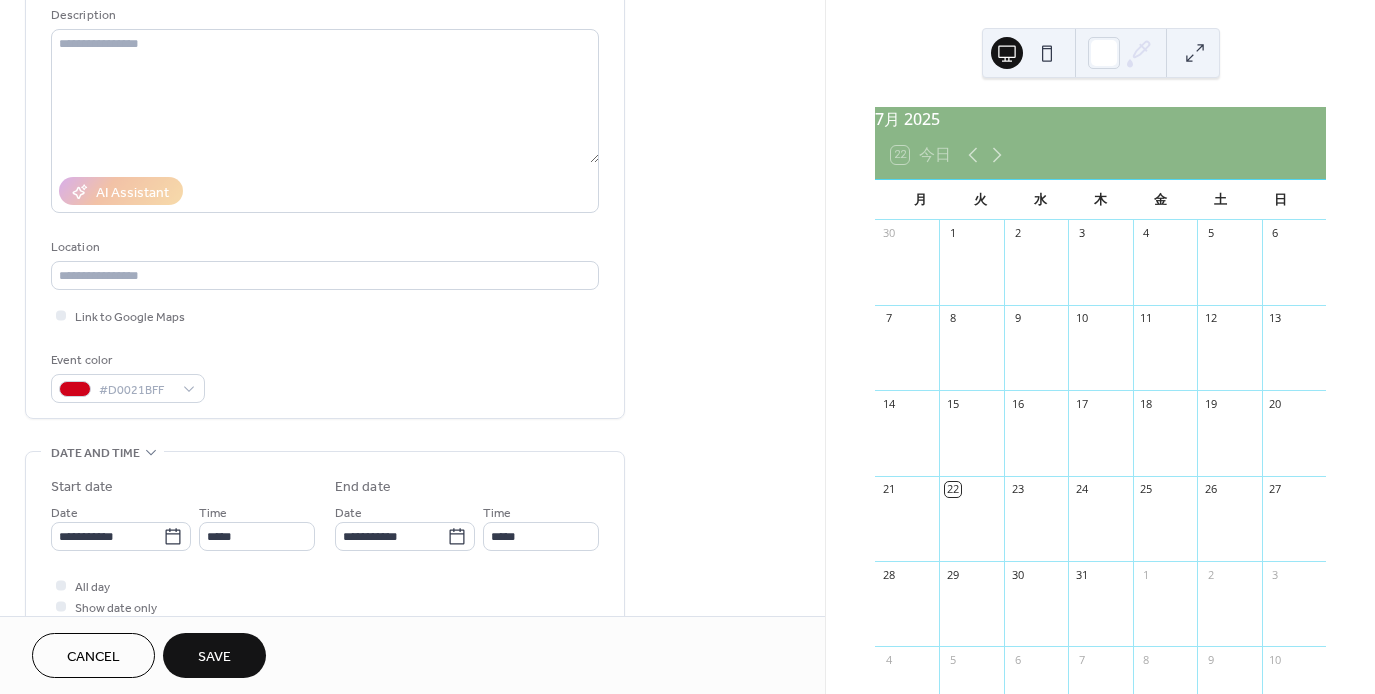 click on "Save" at bounding box center (214, 657) 